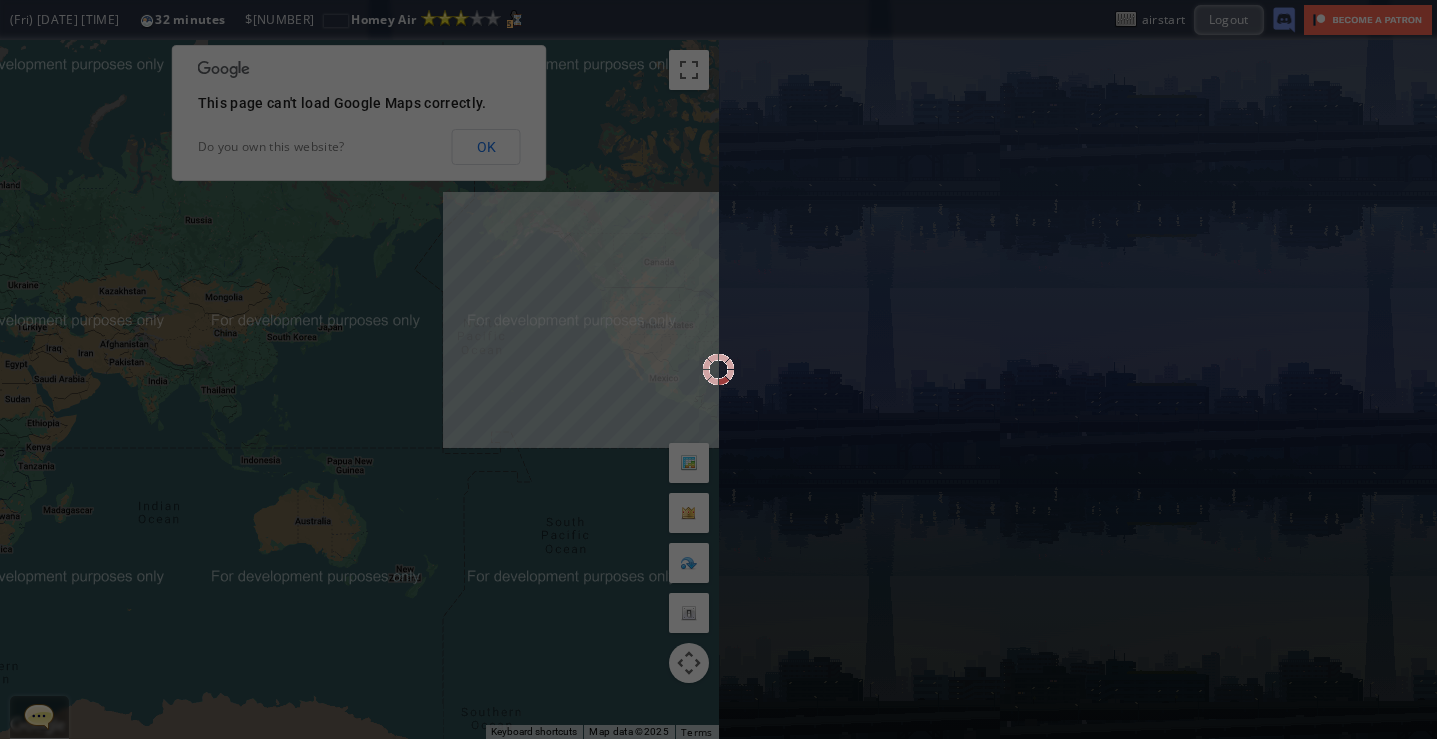 scroll, scrollTop: 0, scrollLeft: 0, axis: both 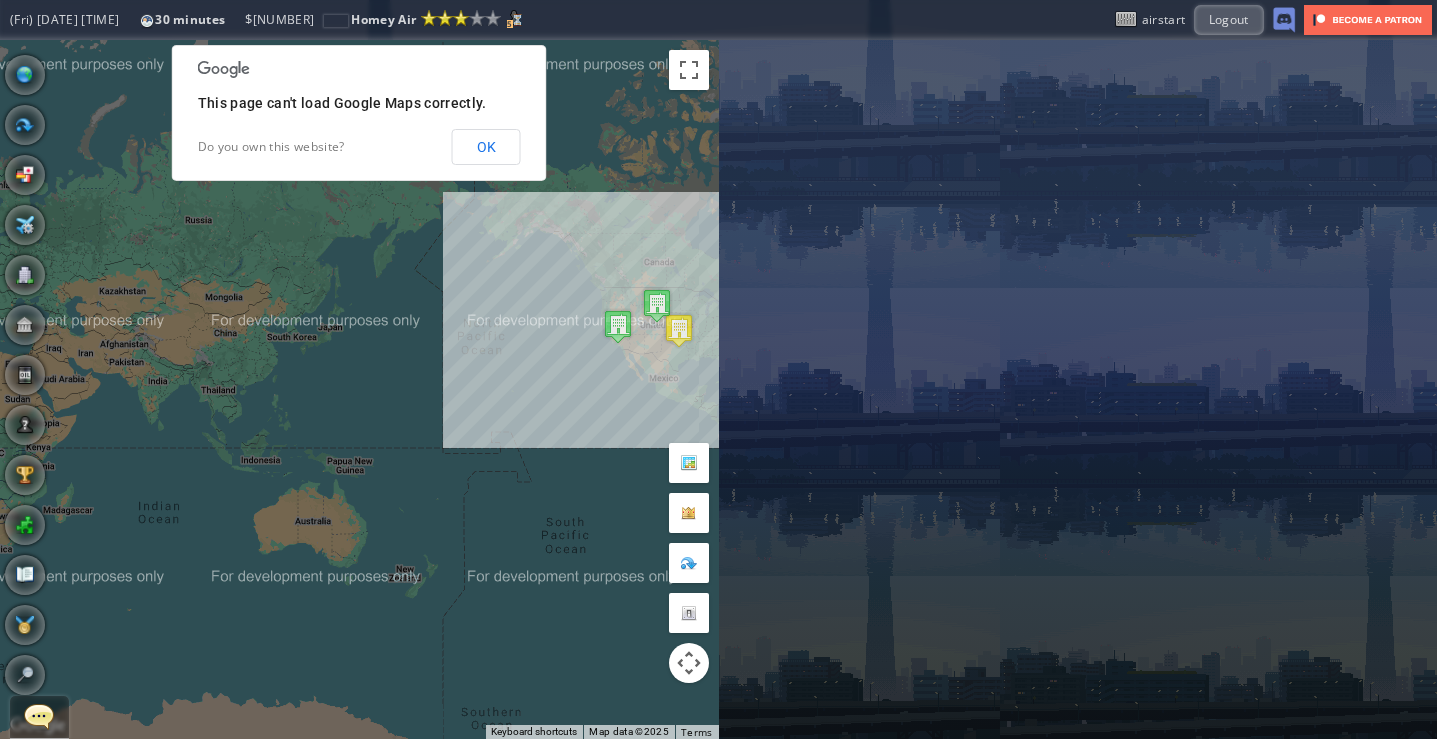 click on "To navigate, press the arrow keys." at bounding box center [359, 389] 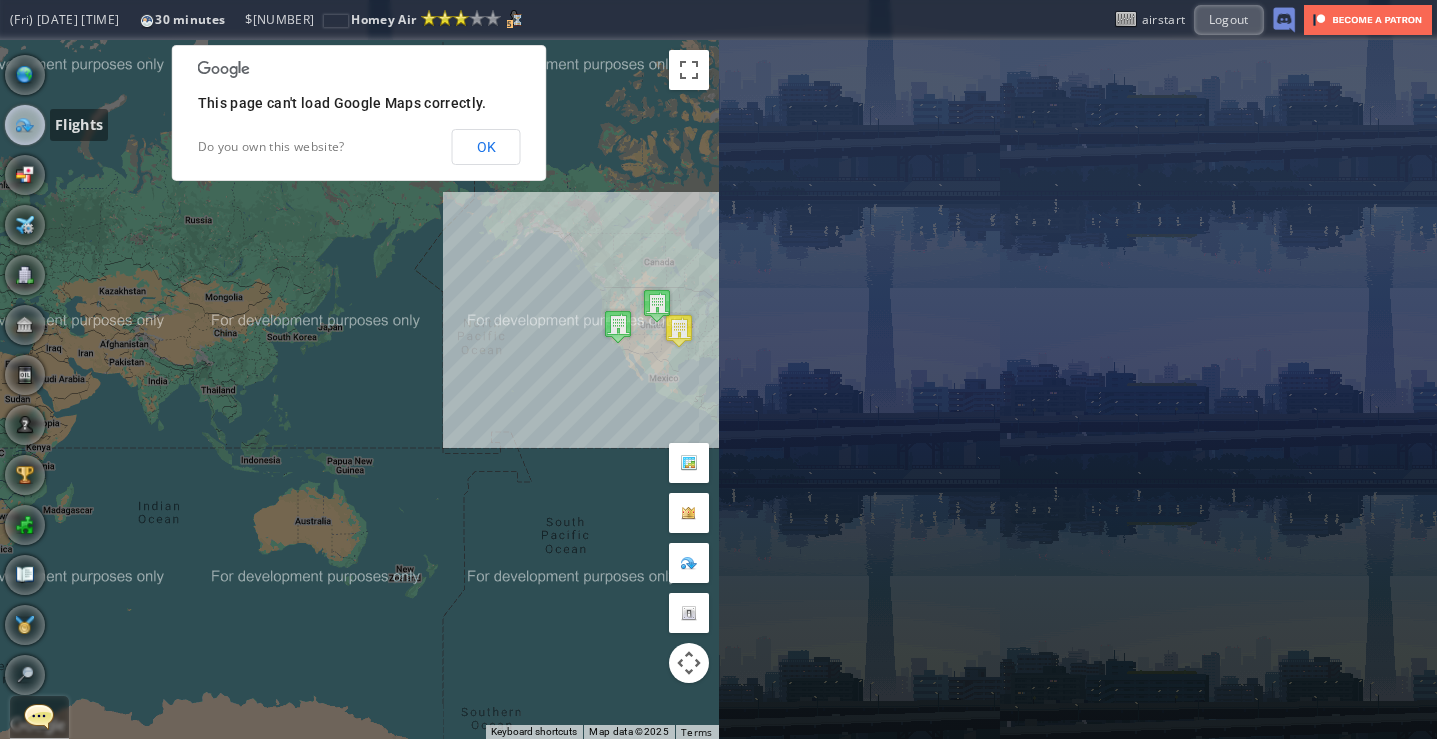click at bounding box center (25, 125) 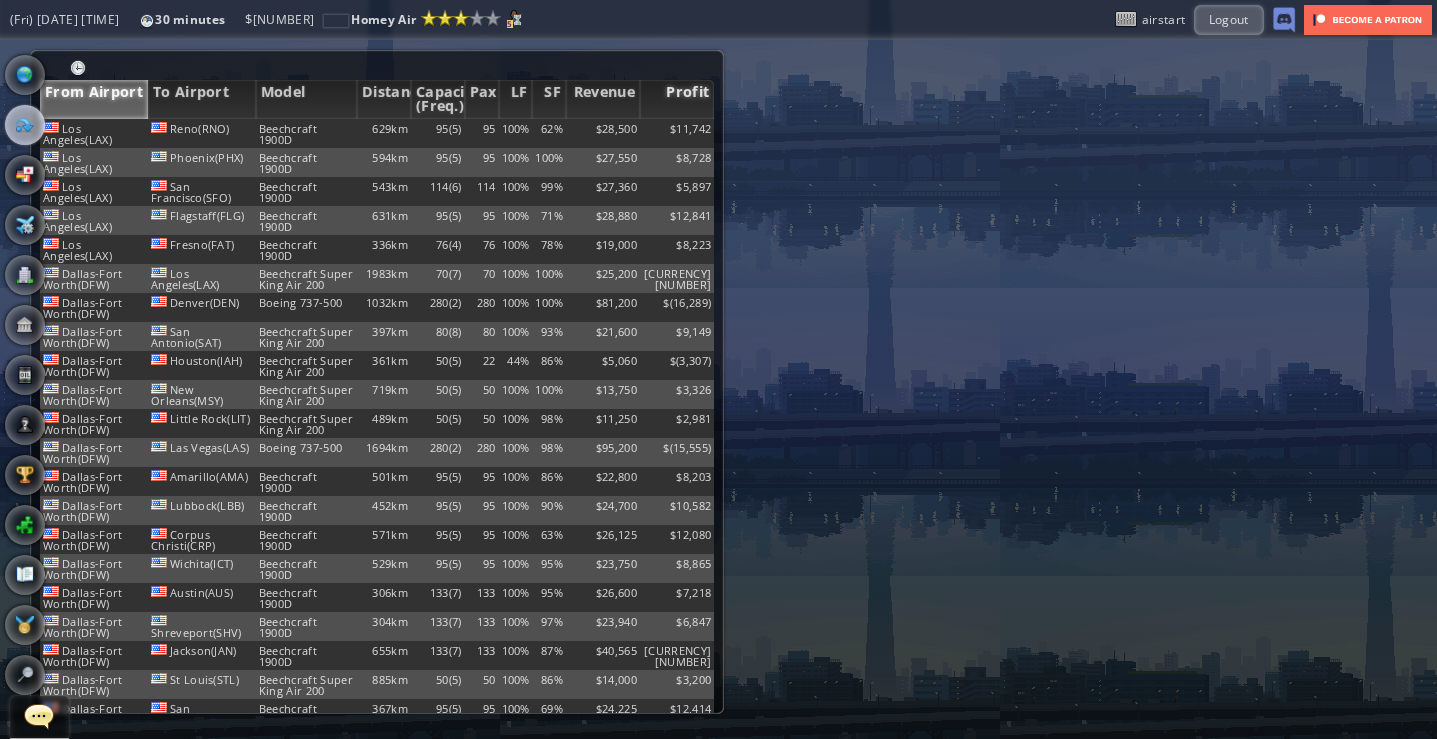 click on "Profit" at bounding box center [677, 99] 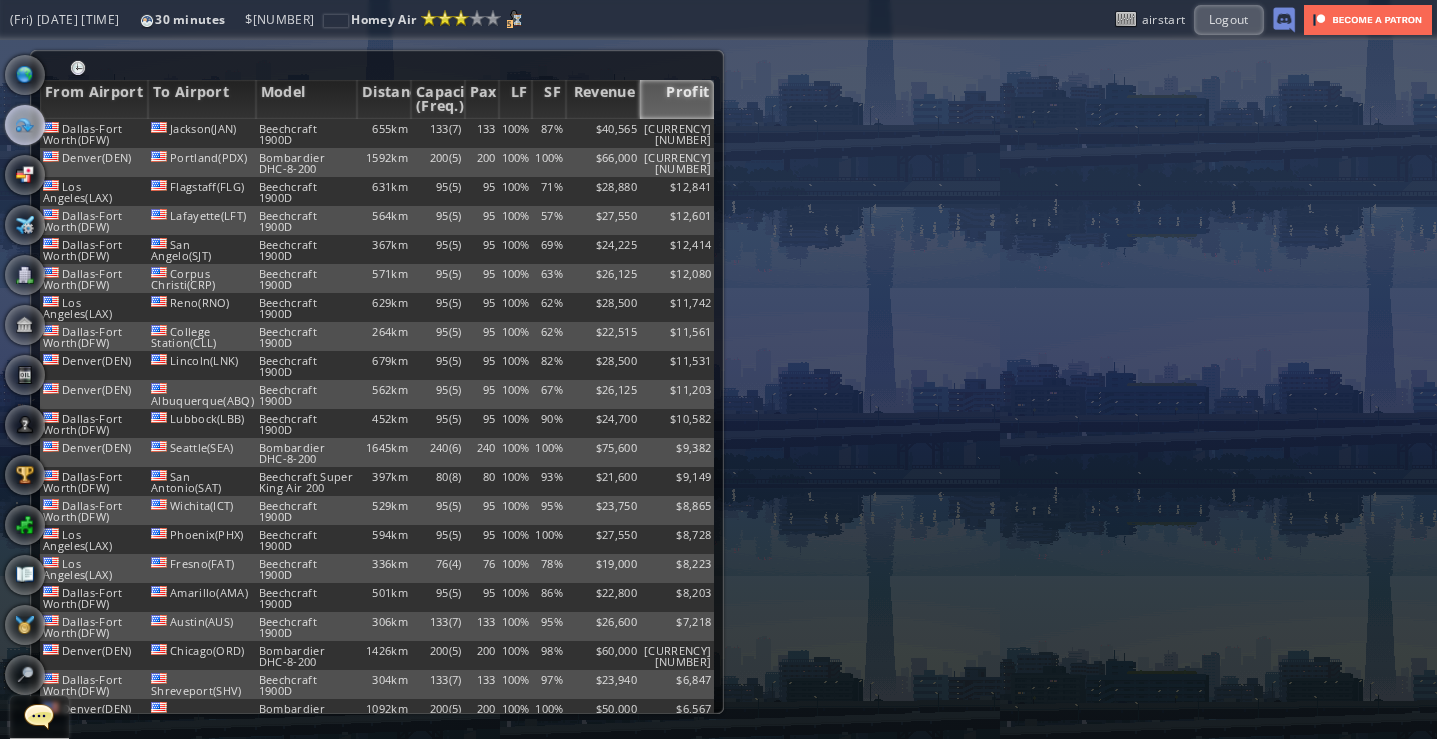 click on "Profit" at bounding box center [677, 99] 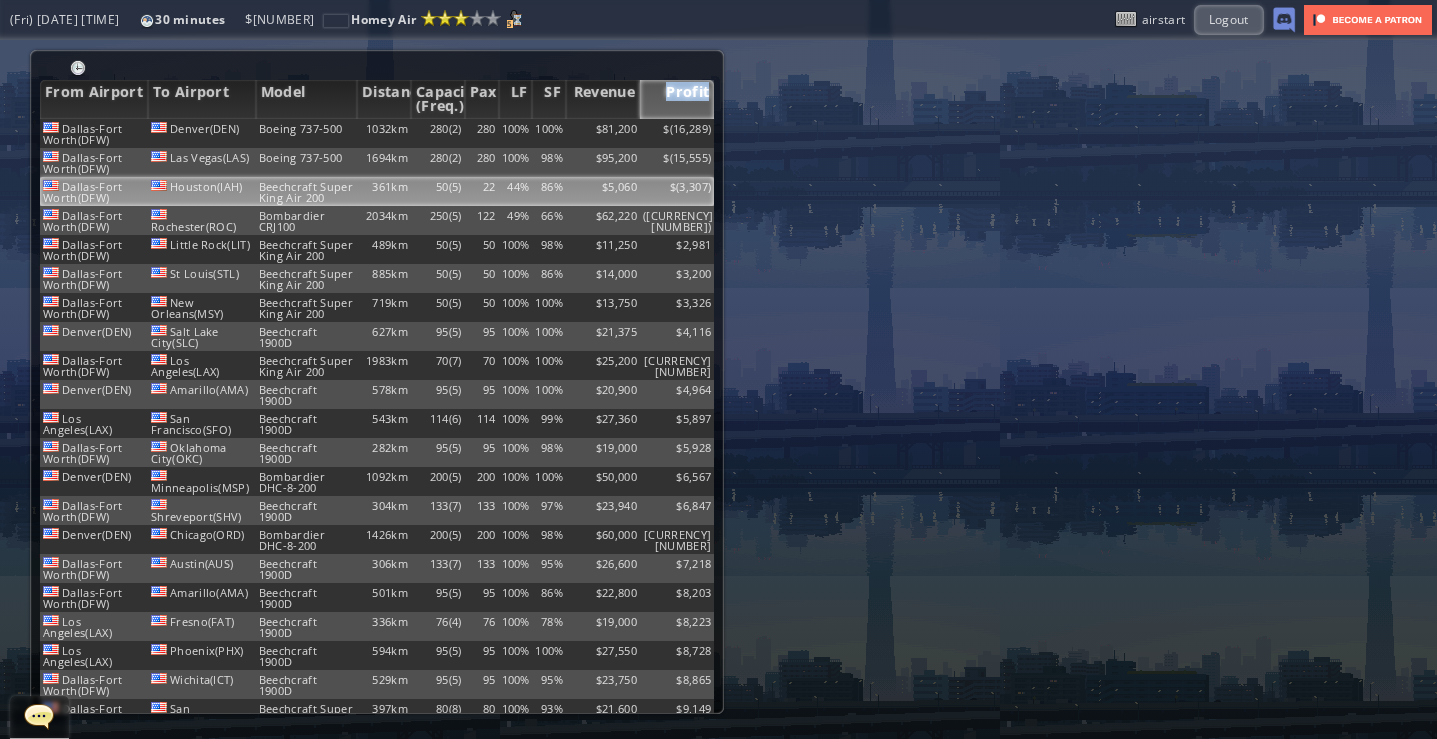 click on "86%" at bounding box center (549, 133) 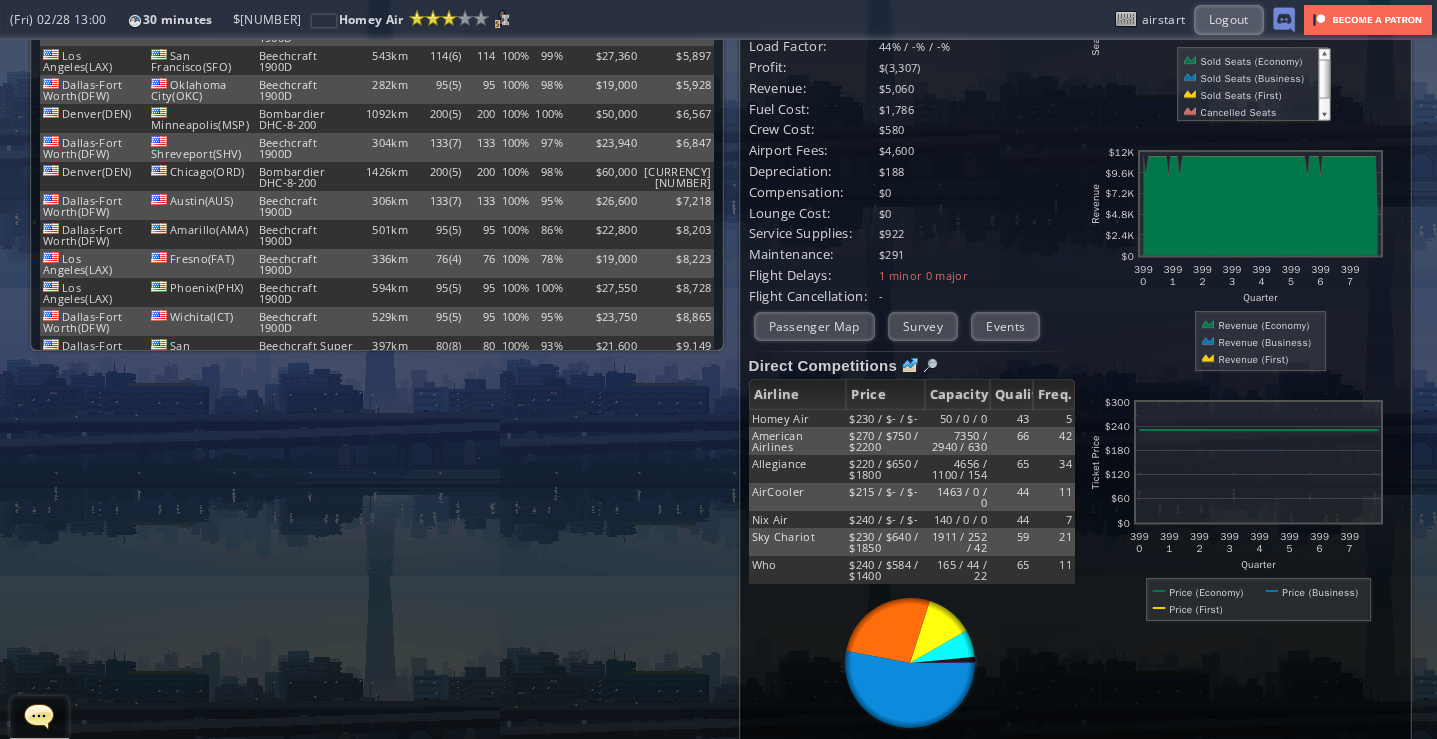 scroll, scrollTop: 0, scrollLeft: 0, axis: both 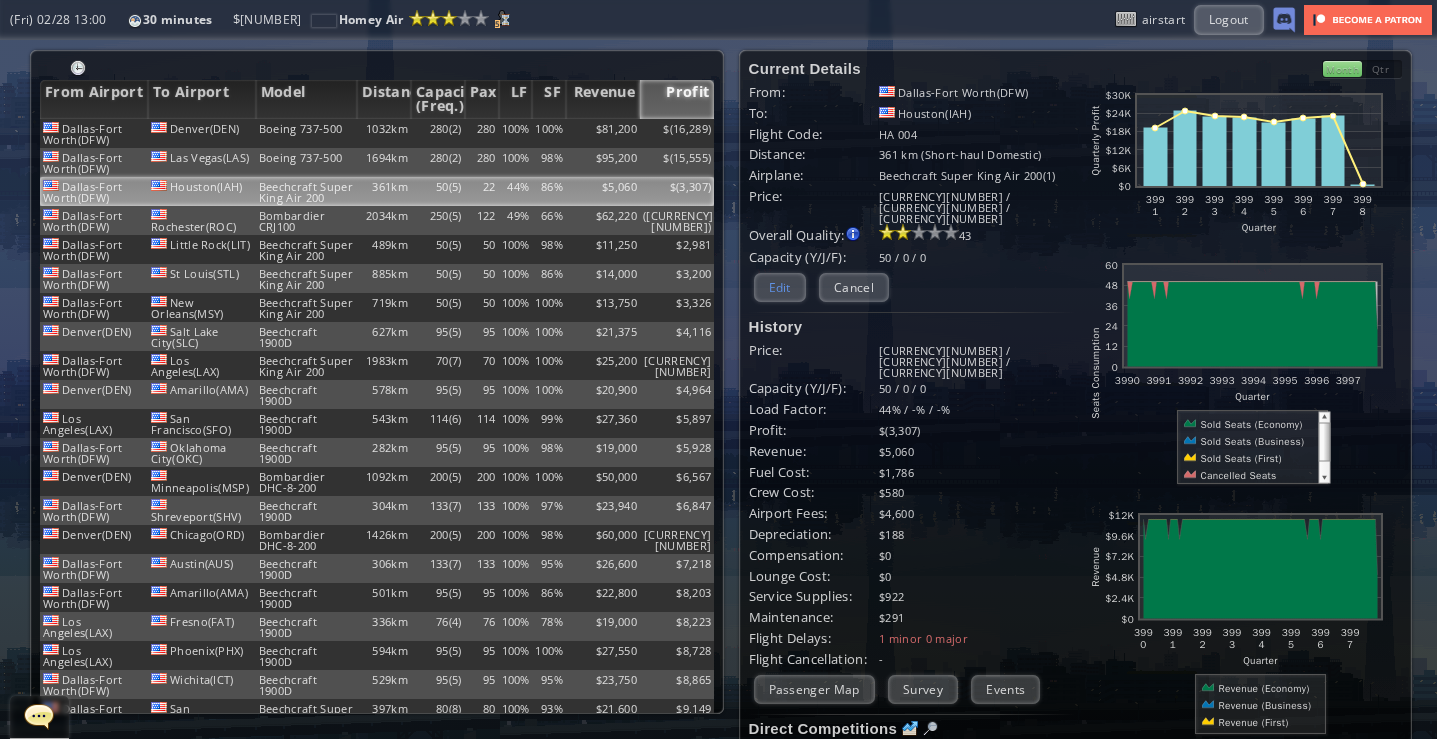 click on "Edit" at bounding box center (780, 287) 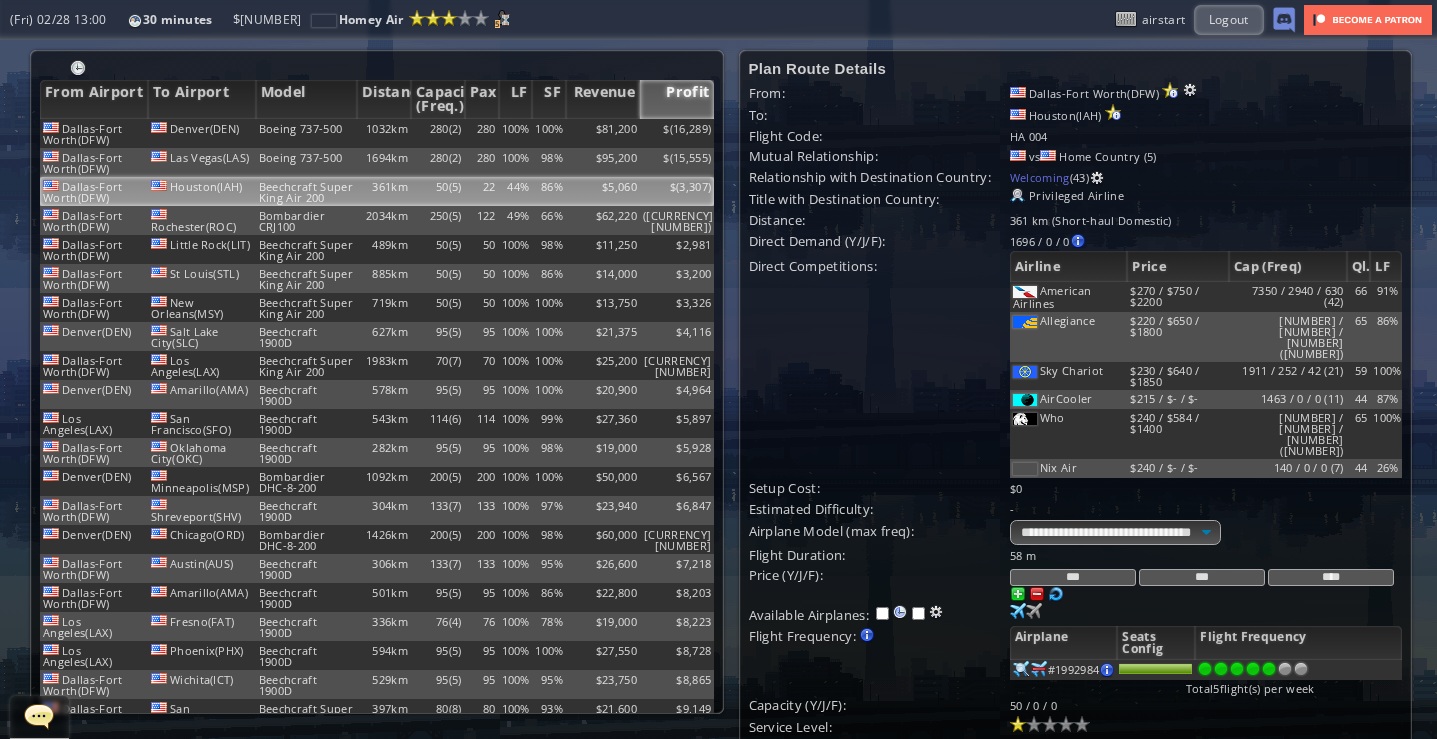 click on "***" at bounding box center [1073, 577] 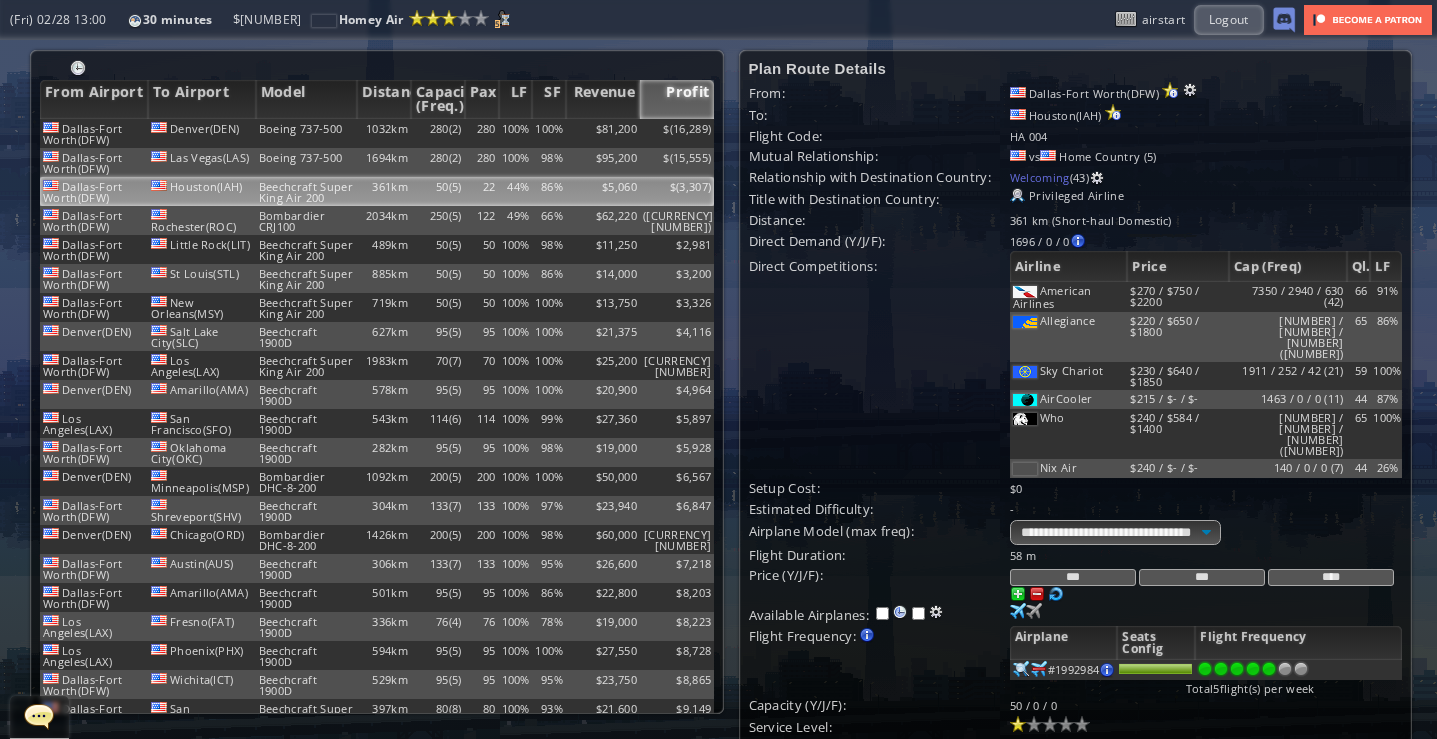 scroll, scrollTop: 300, scrollLeft: 0, axis: vertical 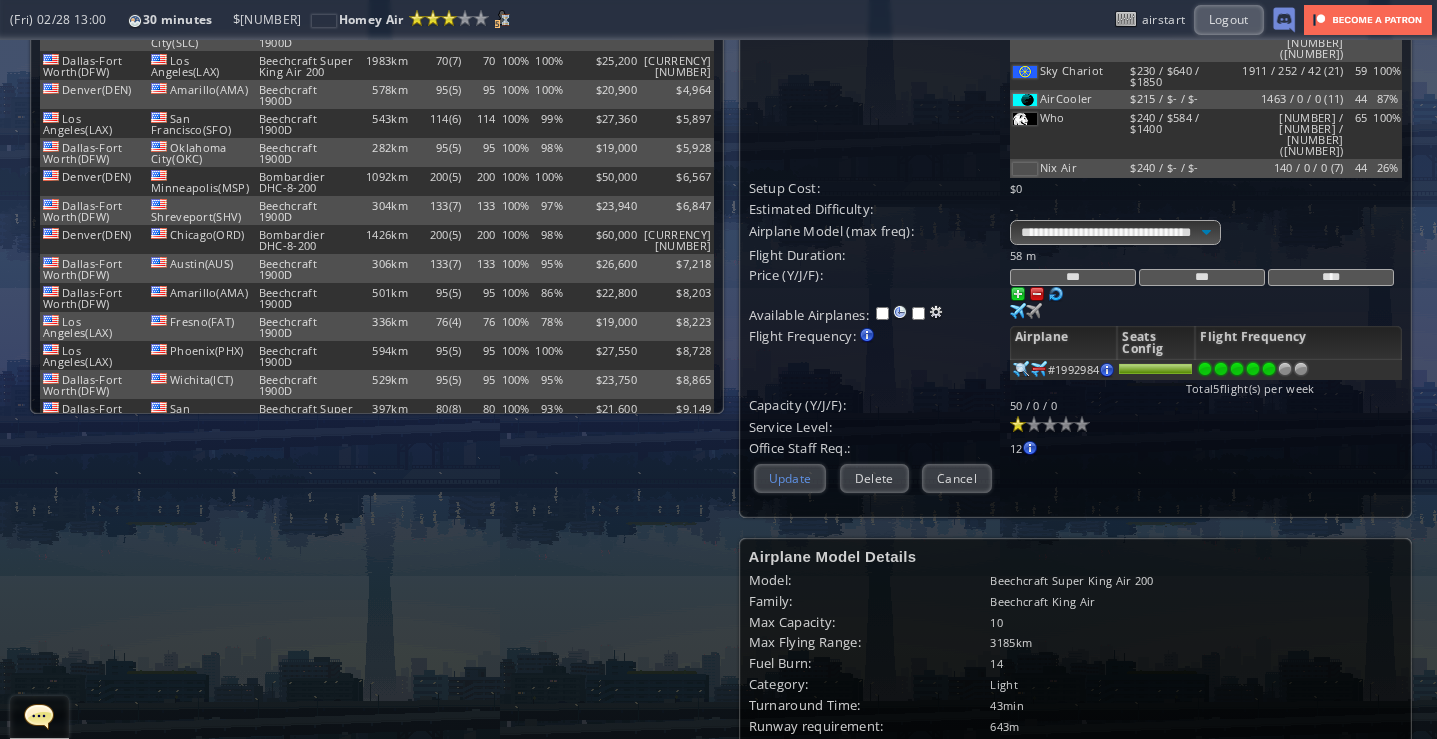 click on "Update" at bounding box center [790, 478] 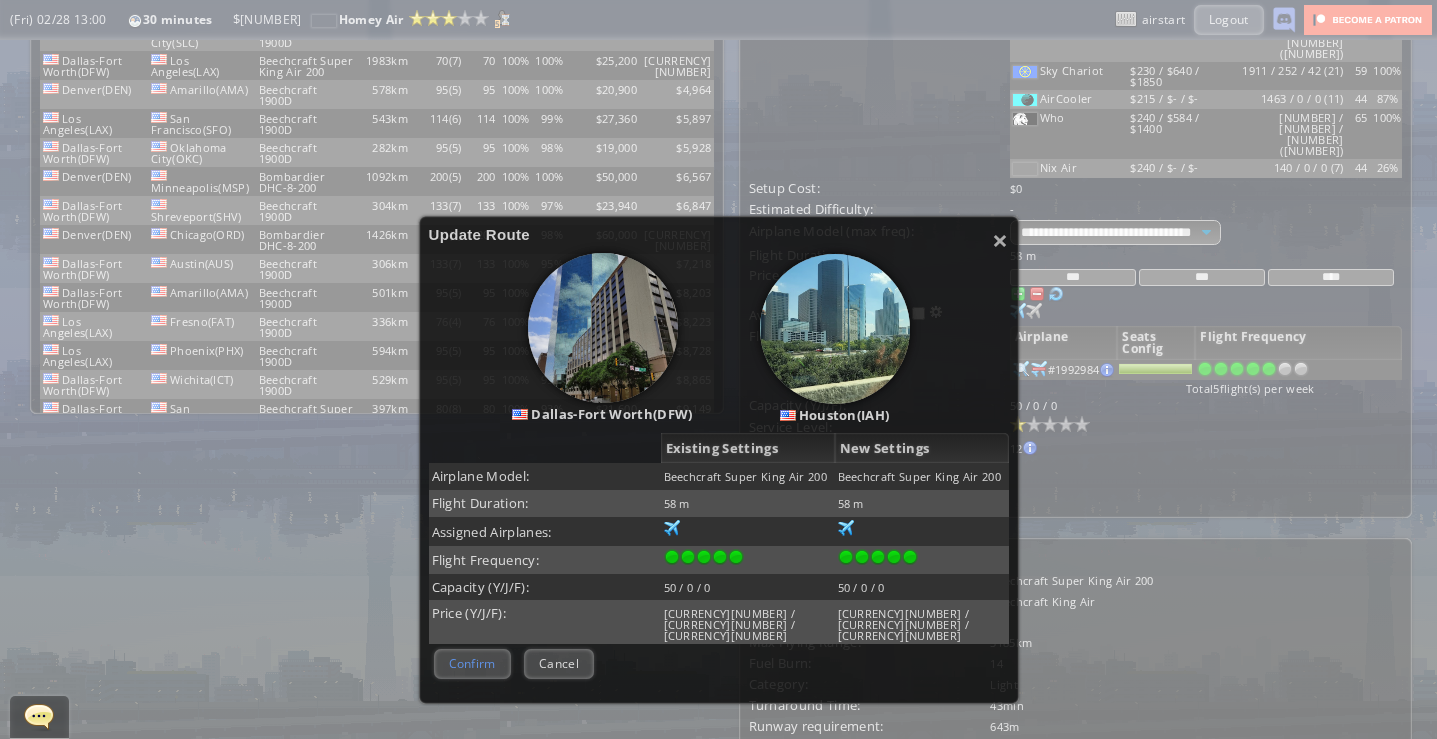 click on "Confirm" at bounding box center [472, 663] 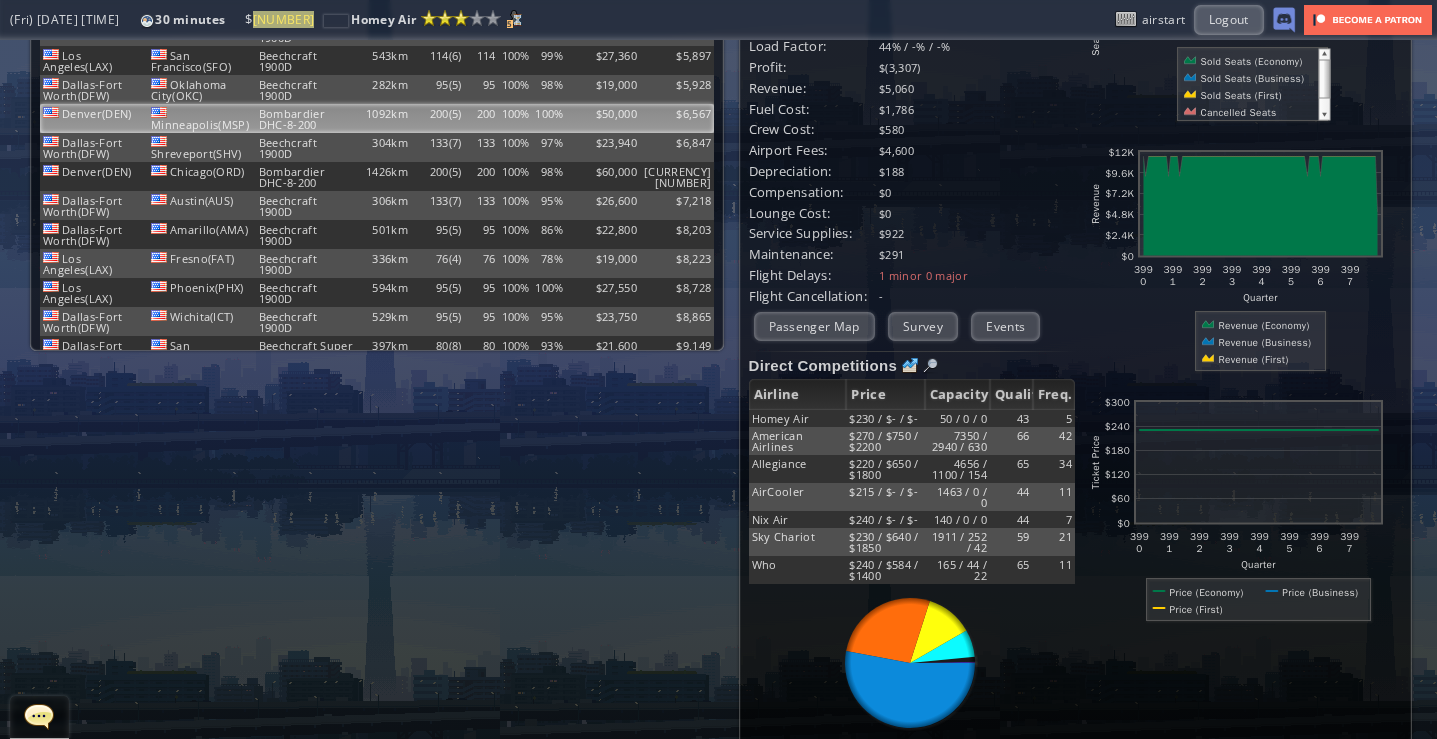 scroll, scrollTop: 0, scrollLeft: 0, axis: both 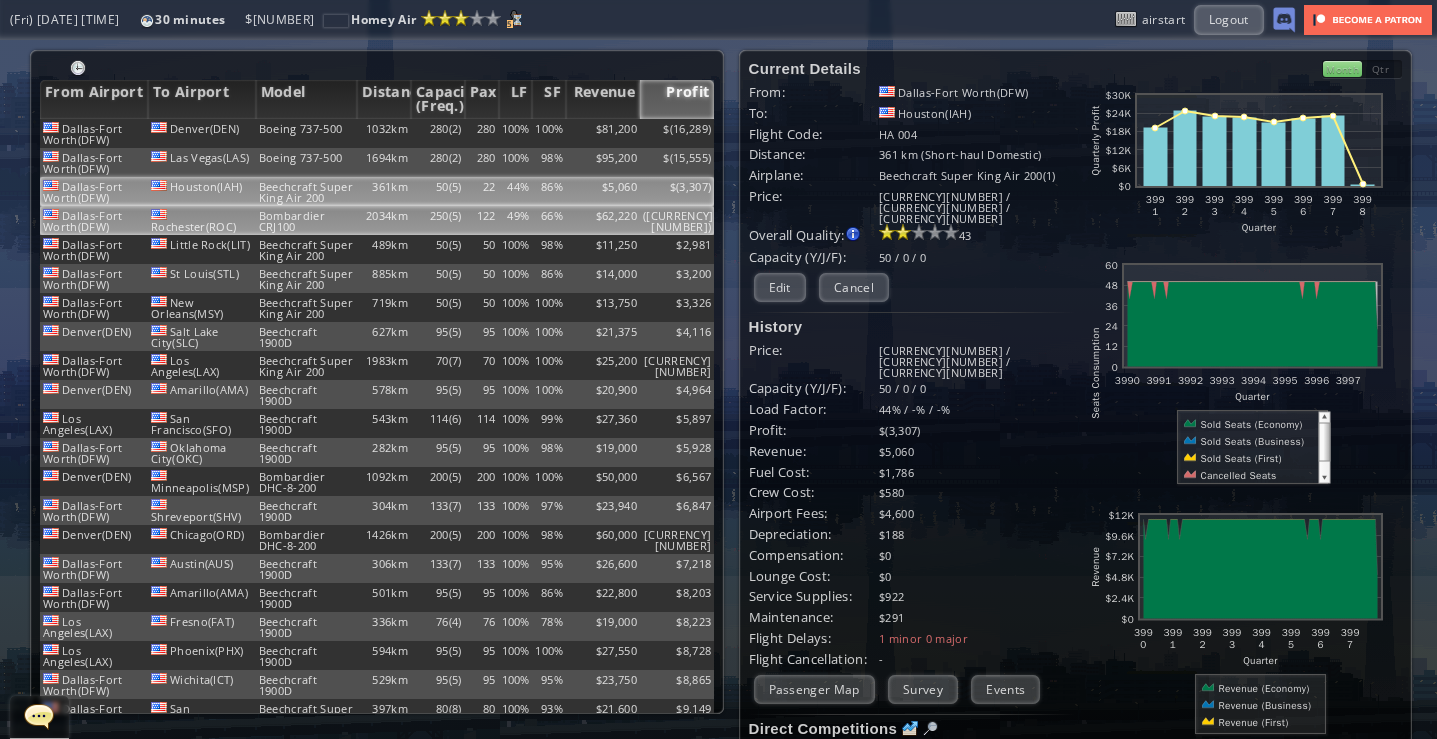 click on "$62,220" at bounding box center (603, 133) 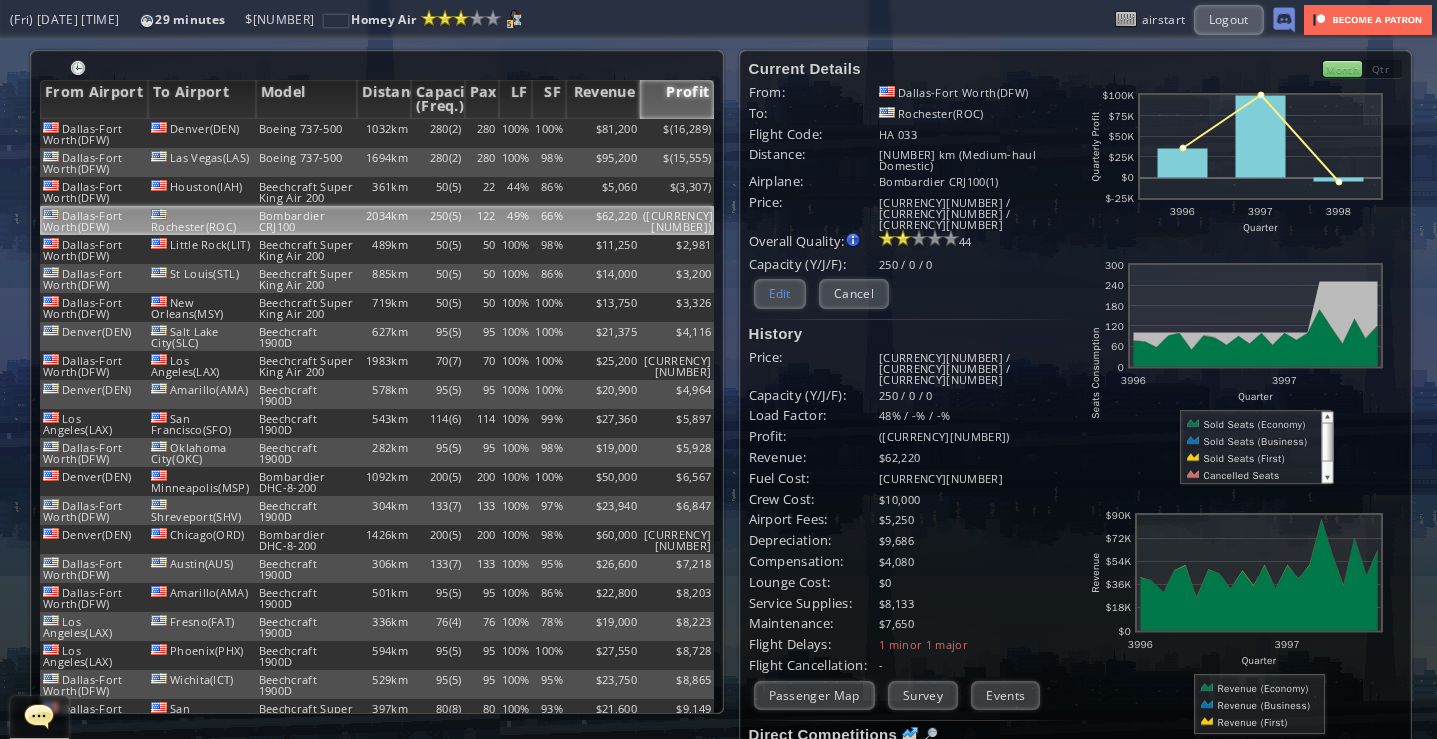 click on "Edit" at bounding box center [780, 293] 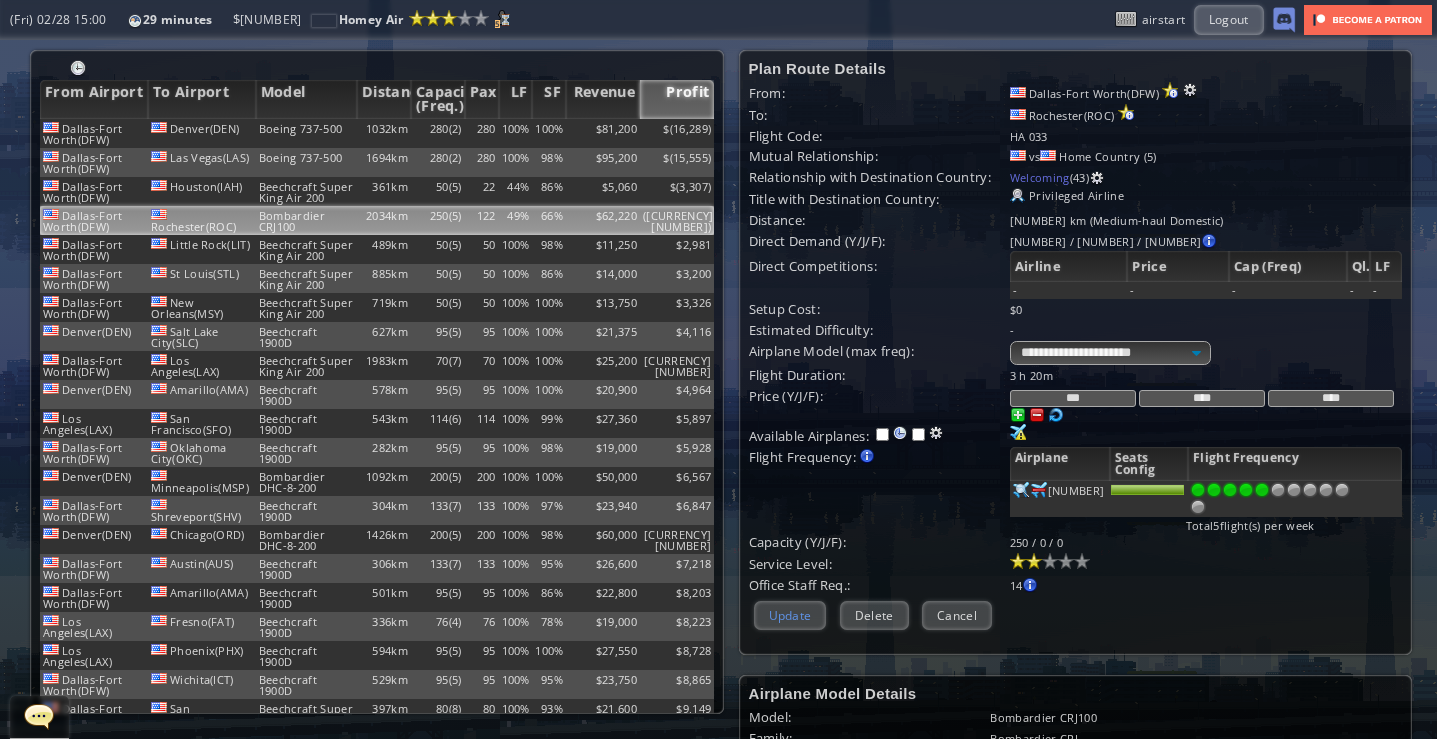 click on "Update" at bounding box center [790, 615] 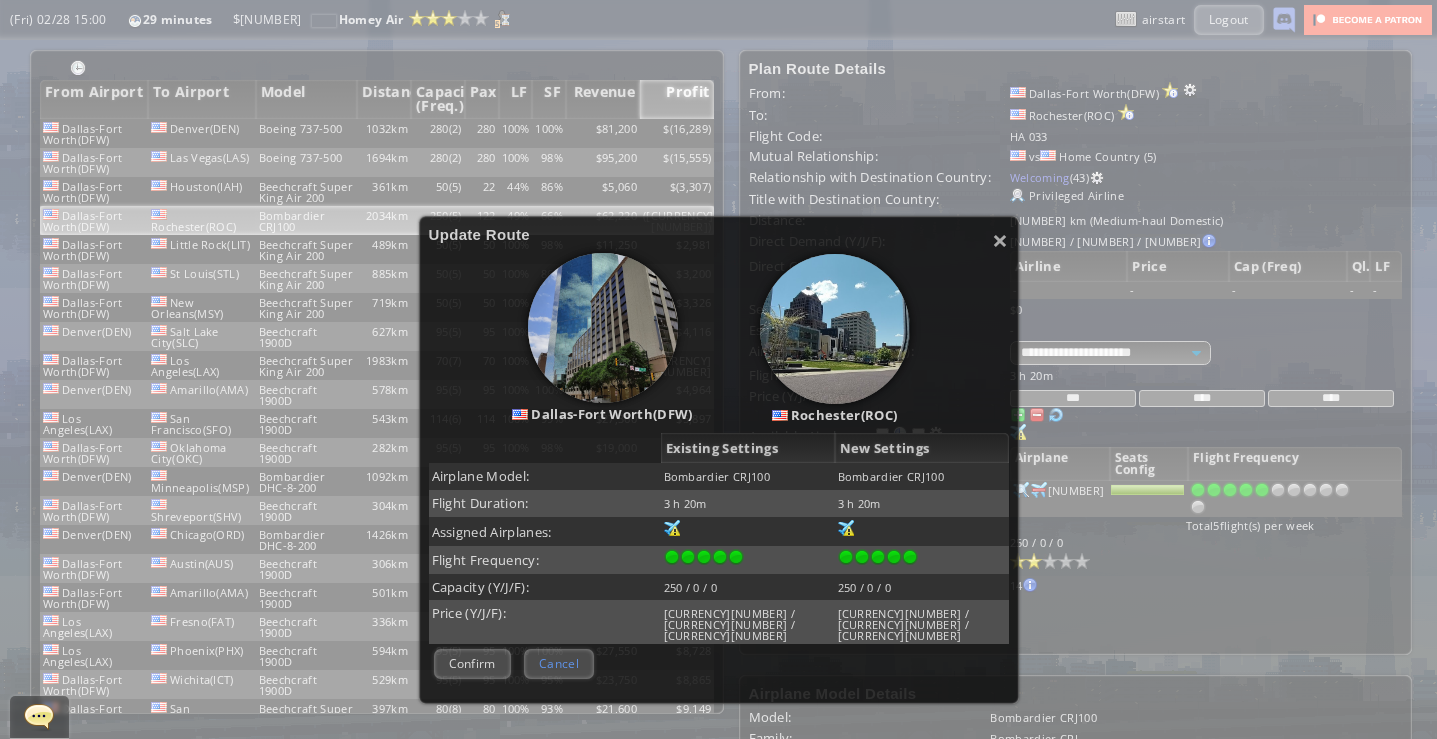 click on "Cancel" at bounding box center (559, 663) 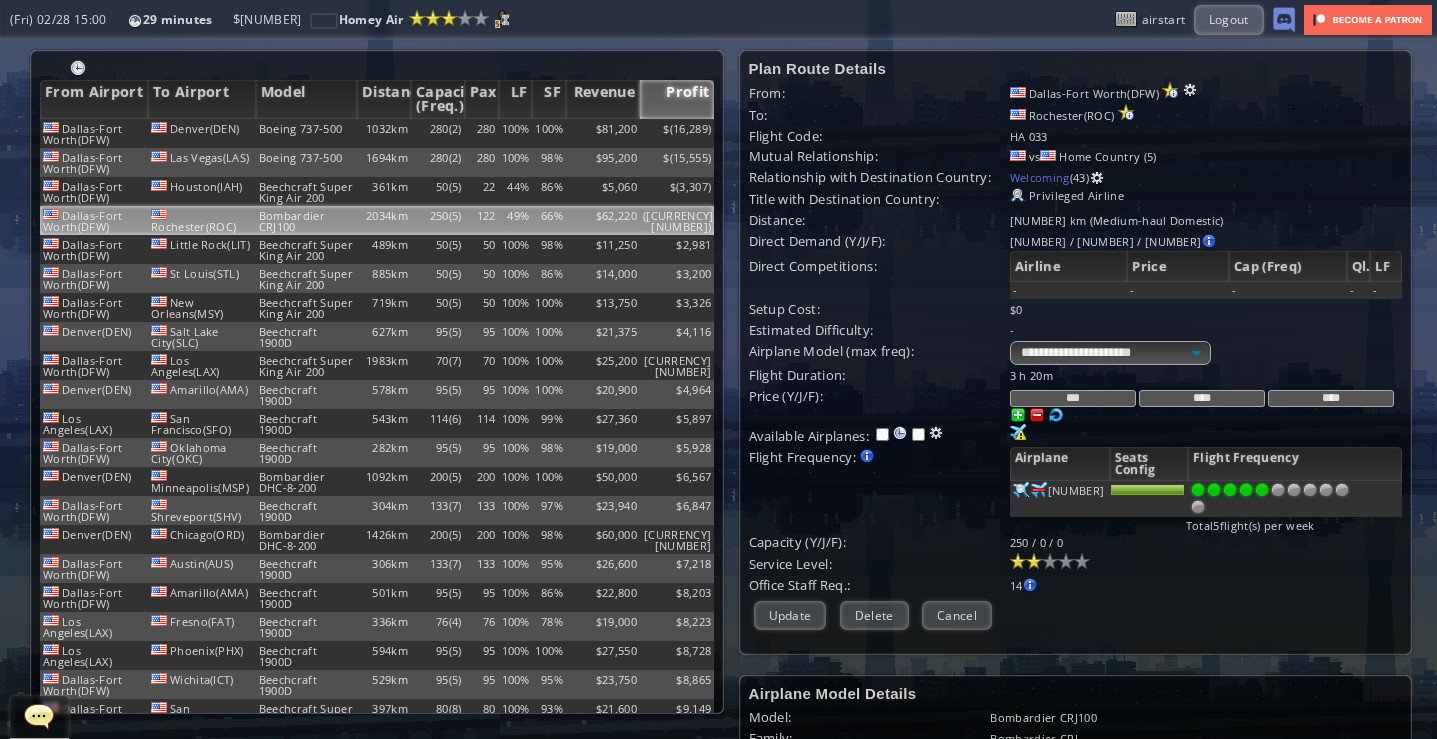 click on "***" at bounding box center [1073, 398] 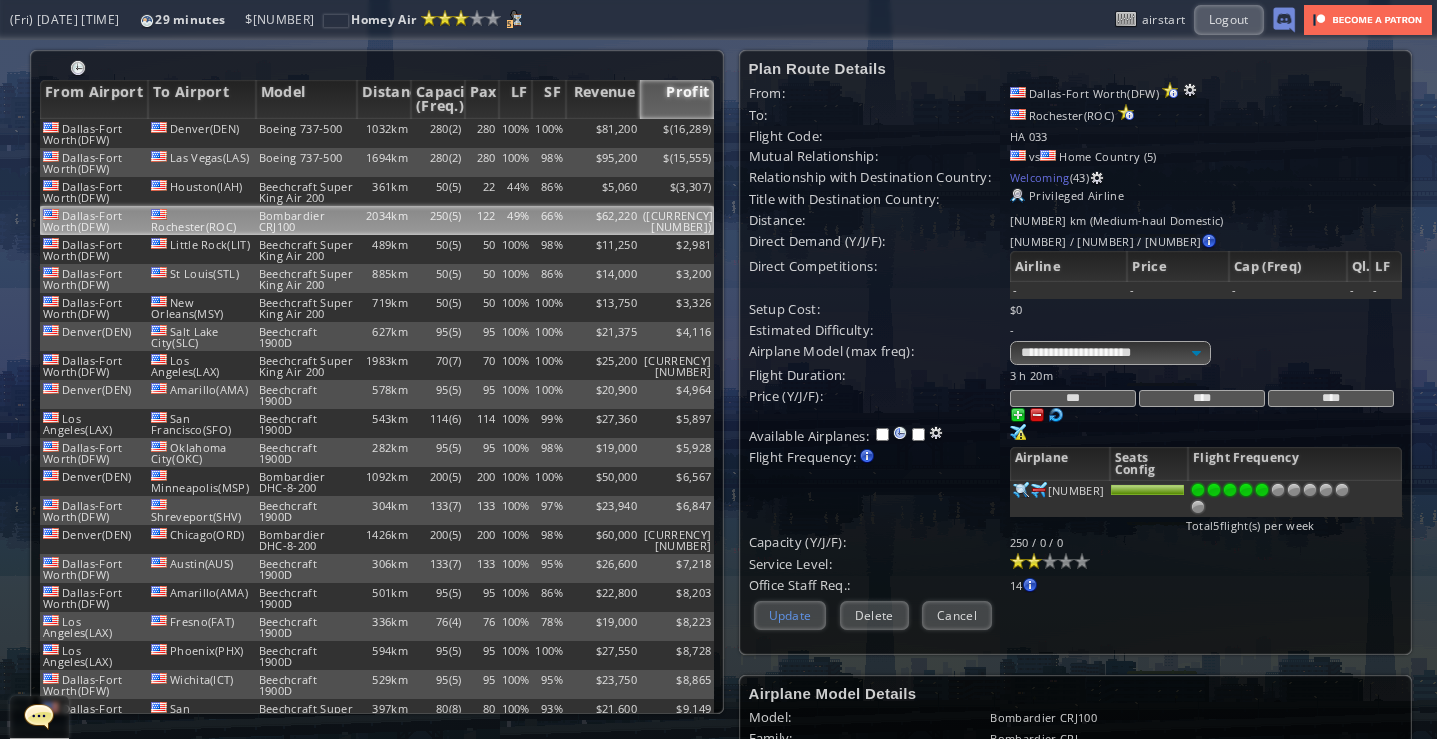type on "***" 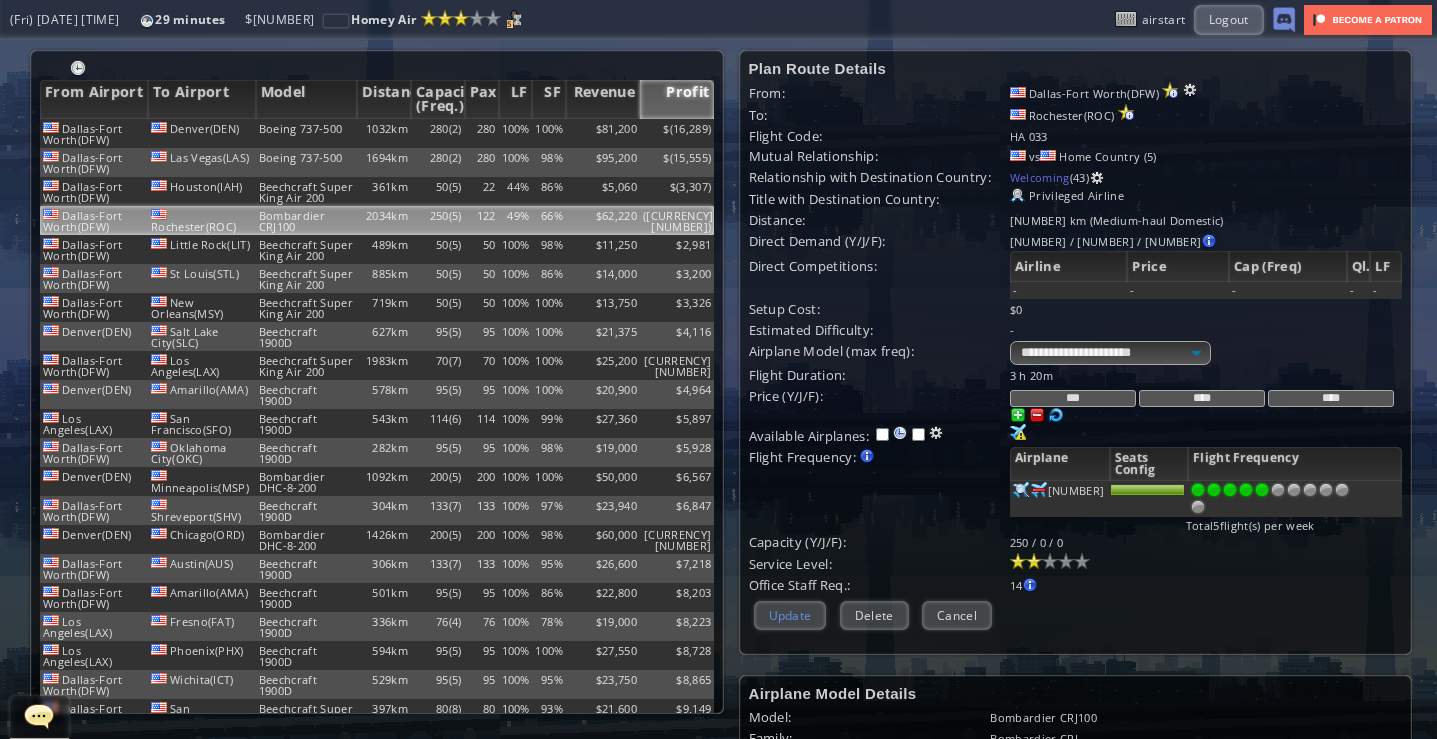 click on "Update" at bounding box center (790, 615) 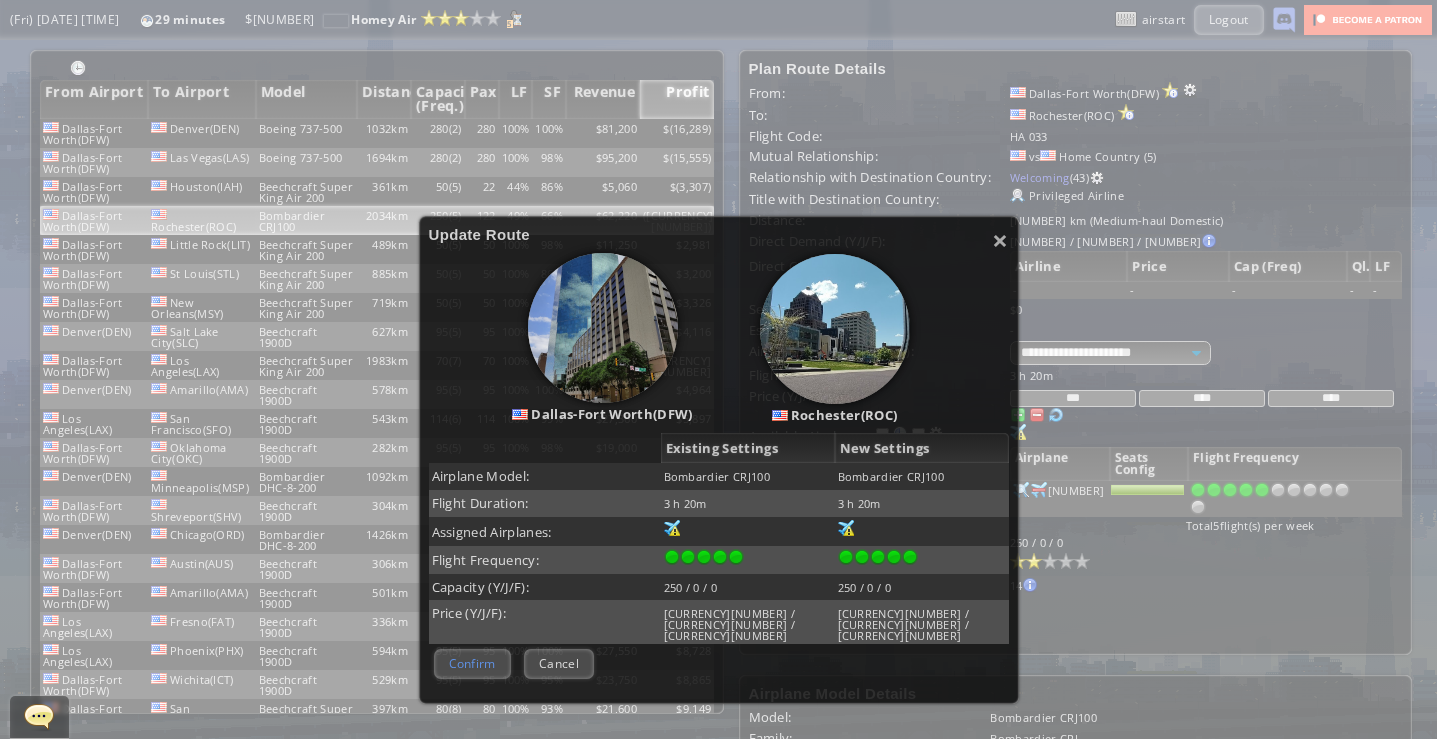 click on "Confirm" at bounding box center (472, 663) 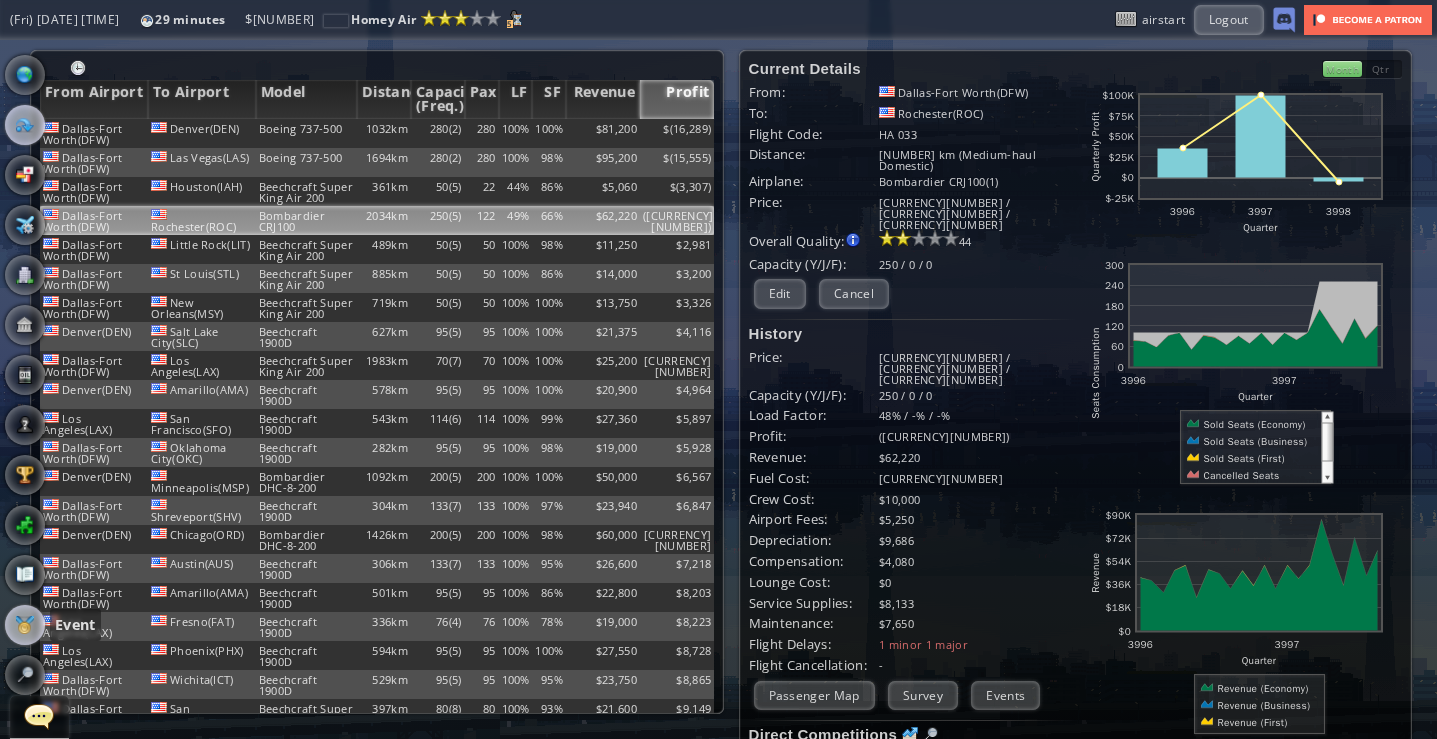click at bounding box center (25, 625) 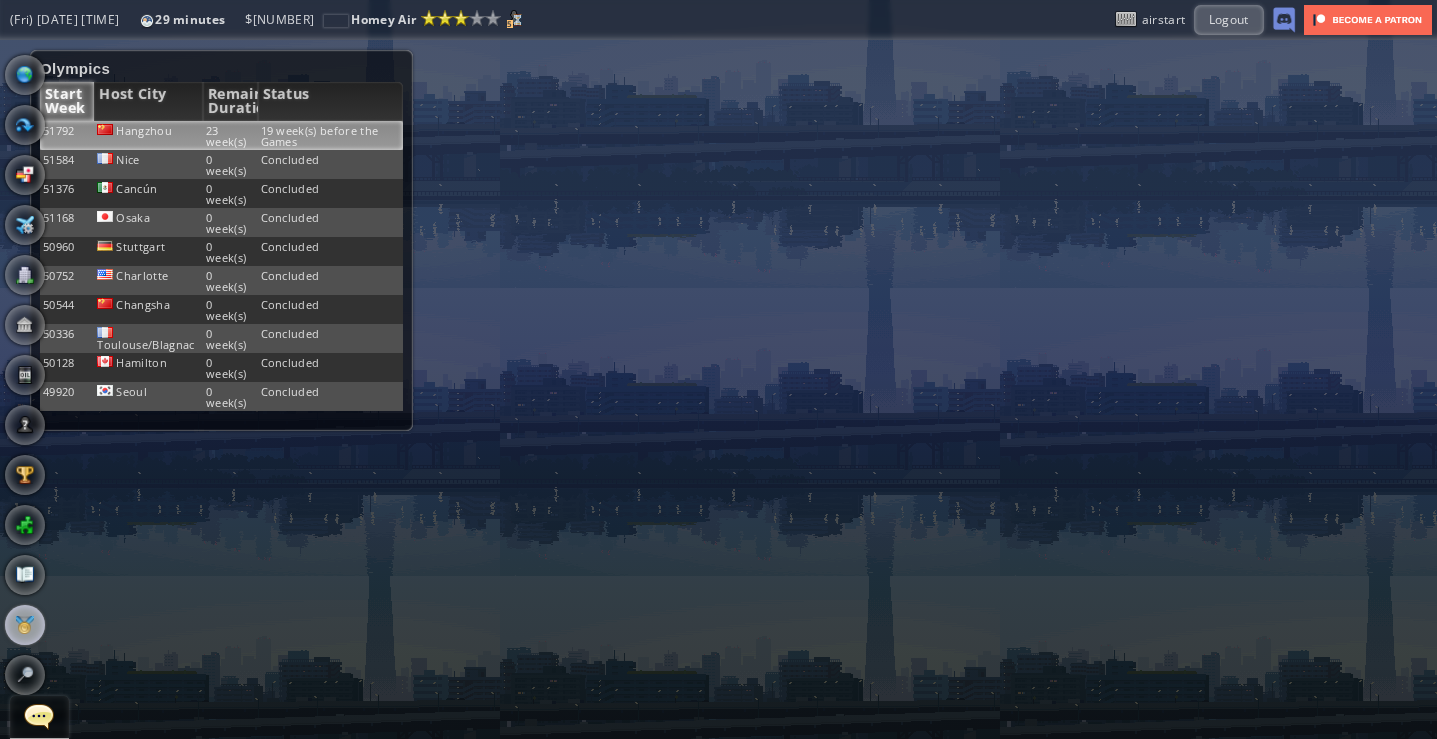 click on "19 week(s) before the Games" at bounding box center [330, 135] 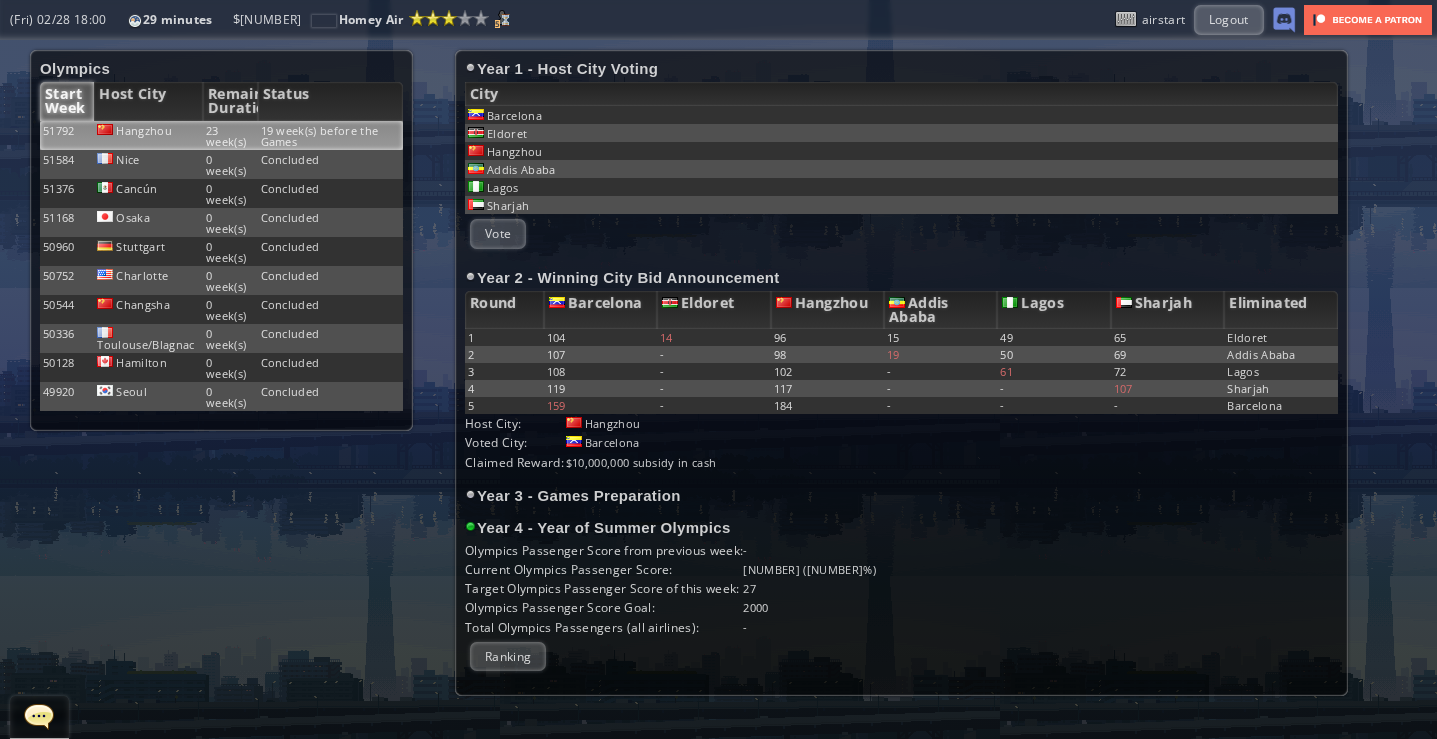 click on "Olympics
Start Week
Host City
Remaining Duration
Status
51792 [CITY] [NUMBER] week(s) [NUMBER] week(s) before the Games 51584 [CITY] [NUMBER] week(s) Concluded 51376 [CITY] [NUMBER] week(s) Concluded 51168 [CITY] [NUMBER] week(s) Concluded 50960 [CITY] [NUMBER] week(s) Concluded 50752 [CITY] [NUMBER] week(s) Concluded 50544 [CITY] [NUMBER] week(s) Concluded 50336 [CITY] [NUMBER] week(s) Concluded 50128 [CITY] [NUMBER] week(s) Concluded 49920 [CITY] [NUMBER] week(s) Concluded
Year [NUMBER] - Host City Voting
City
[CITY] [CITY] [CITY] [CITY] [CITY] [CITY]
Vote
Year [NUMBER] - Winning City Bid Announcement
Round [CITY] [CITY] [CITY] [CITY] [CITY] [CITY] Eliminated
[NUMBER] [NUMBER] [NUMBER] [NUMBER] [NUMBER] [NUMBER] [NUMBER] [CITY]
[NUMBER] [NUMBER] [NUMBER] [NUMBER] [NUMBER] [NUMBER] [NUMBER] [CITY]
[NUMBER] [NUMBER] [NUMBER] [NUMBER] [NUMBER] [NUMBER] [NUMBER] [CITY]" at bounding box center (718, 389) 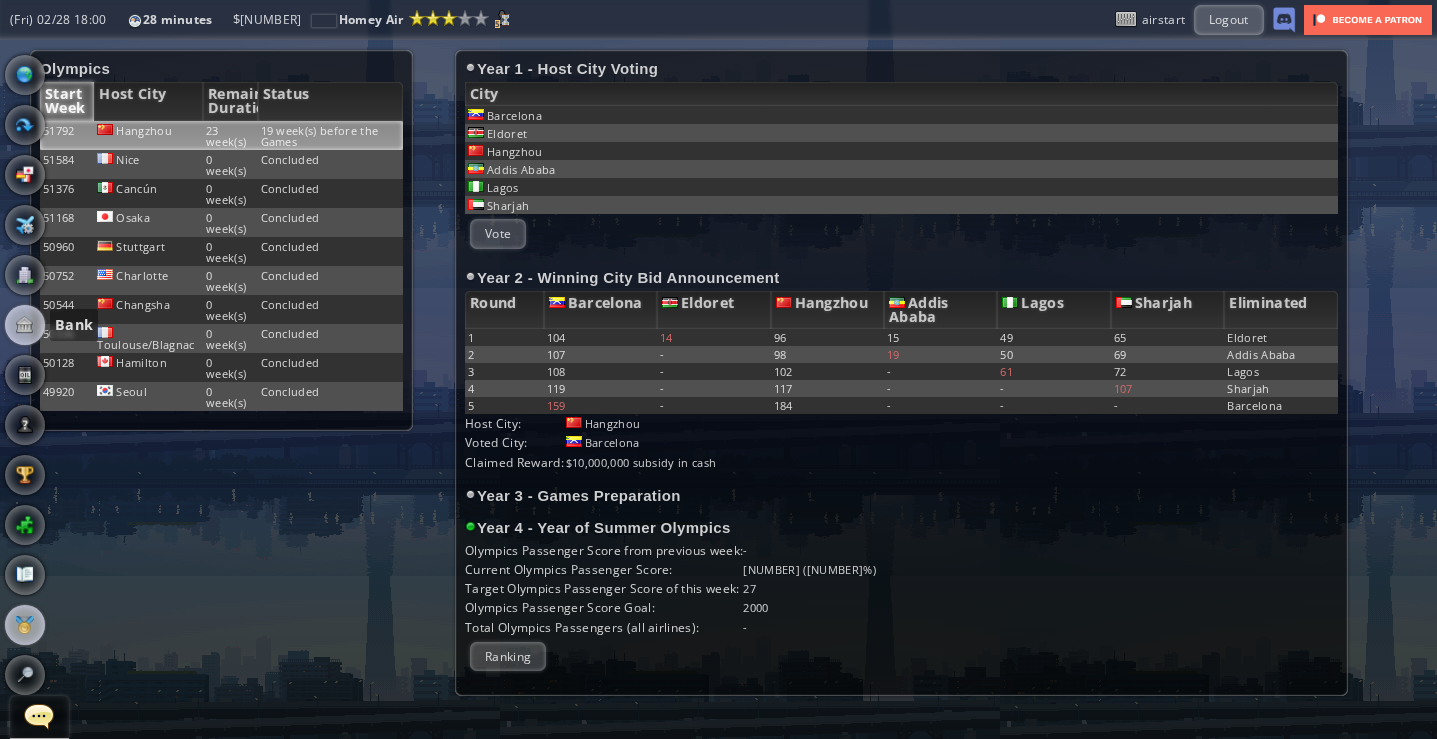 click at bounding box center (25, 325) 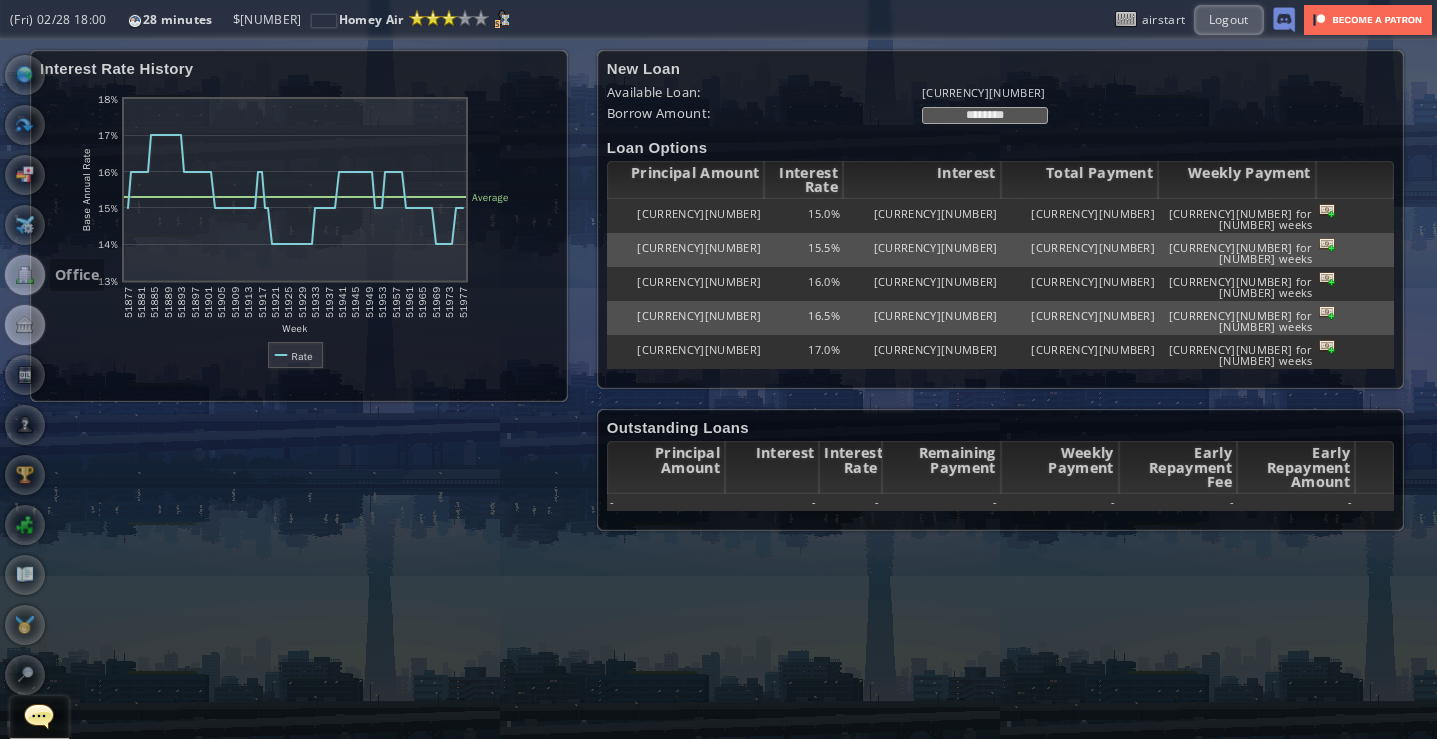 click at bounding box center [25, 275] 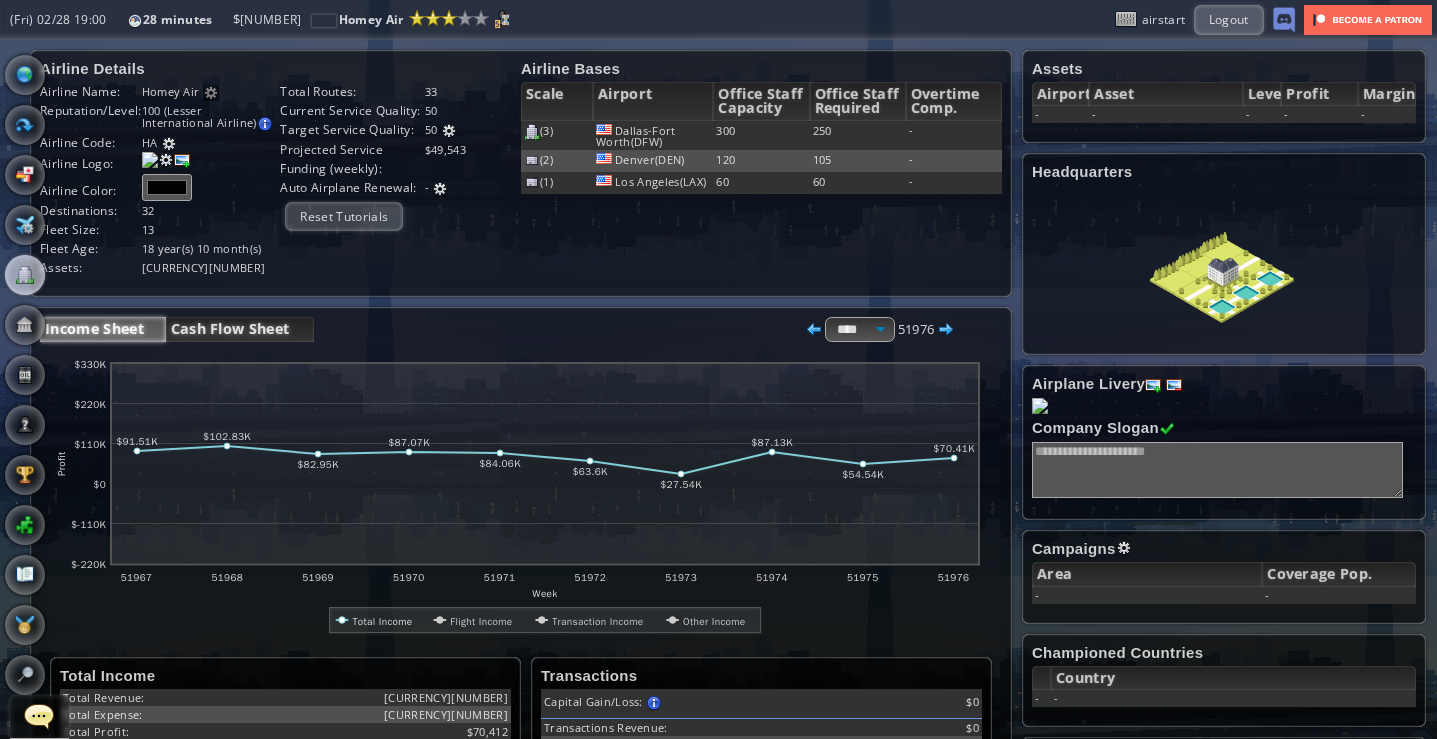 click on "Cash Flow Sheet" at bounding box center [240, 329] 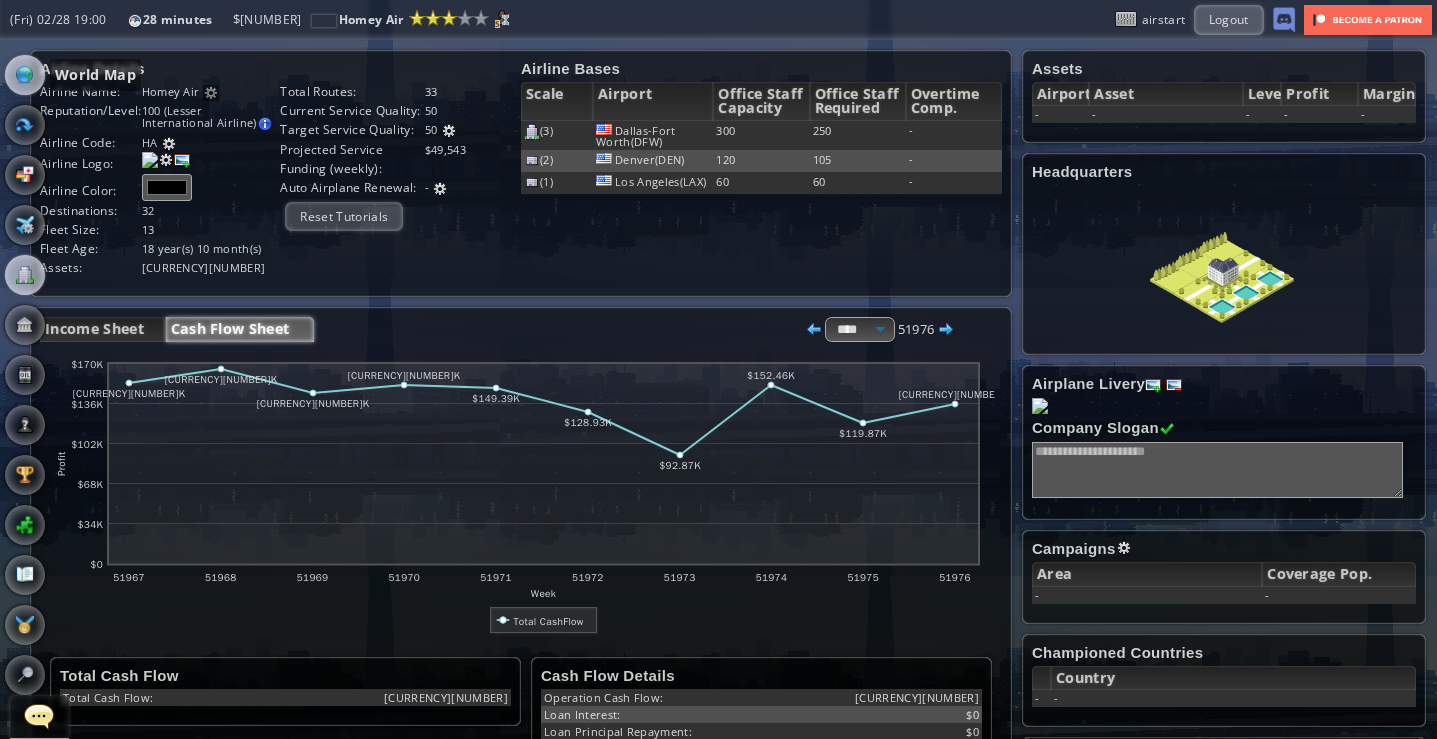 click at bounding box center (25, 75) 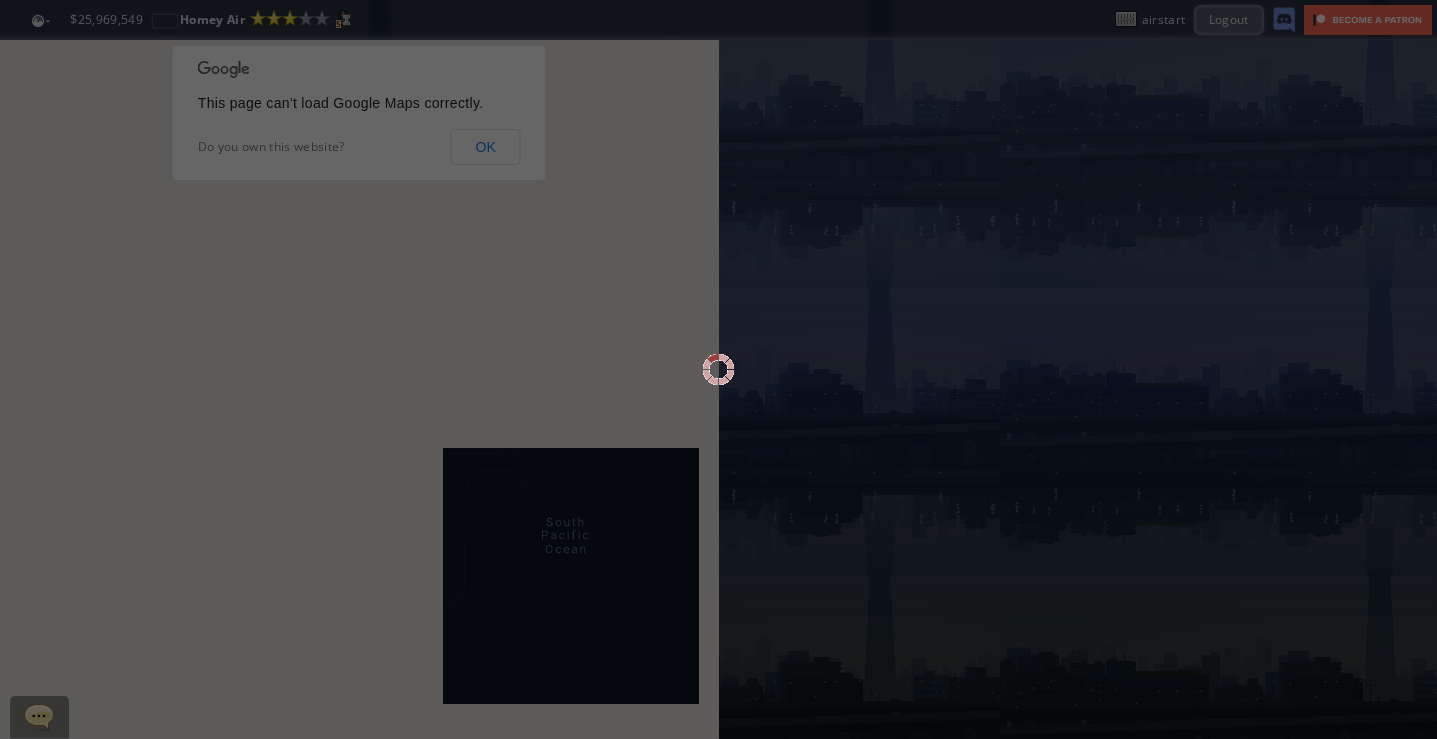 scroll, scrollTop: 0, scrollLeft: 0, axis: both 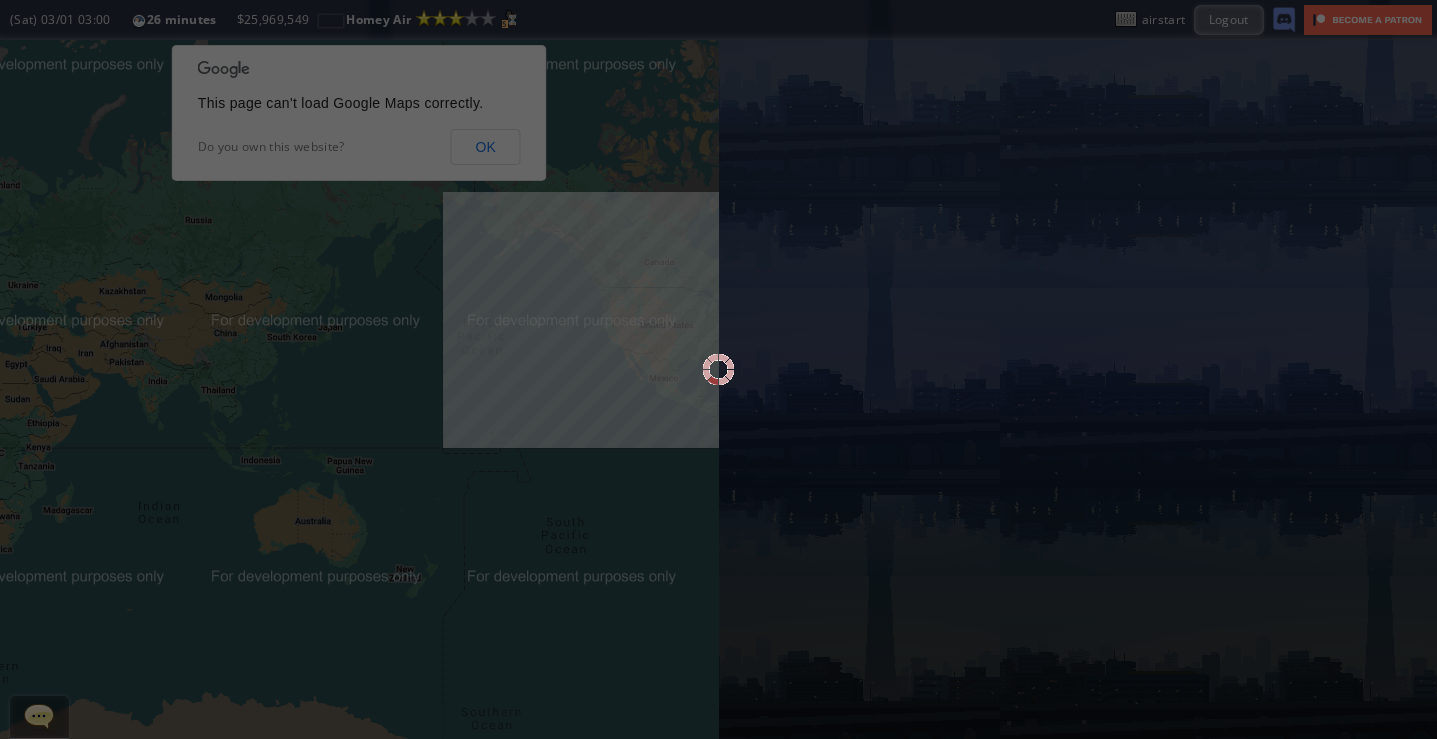 click at bounding box center [718, 369] 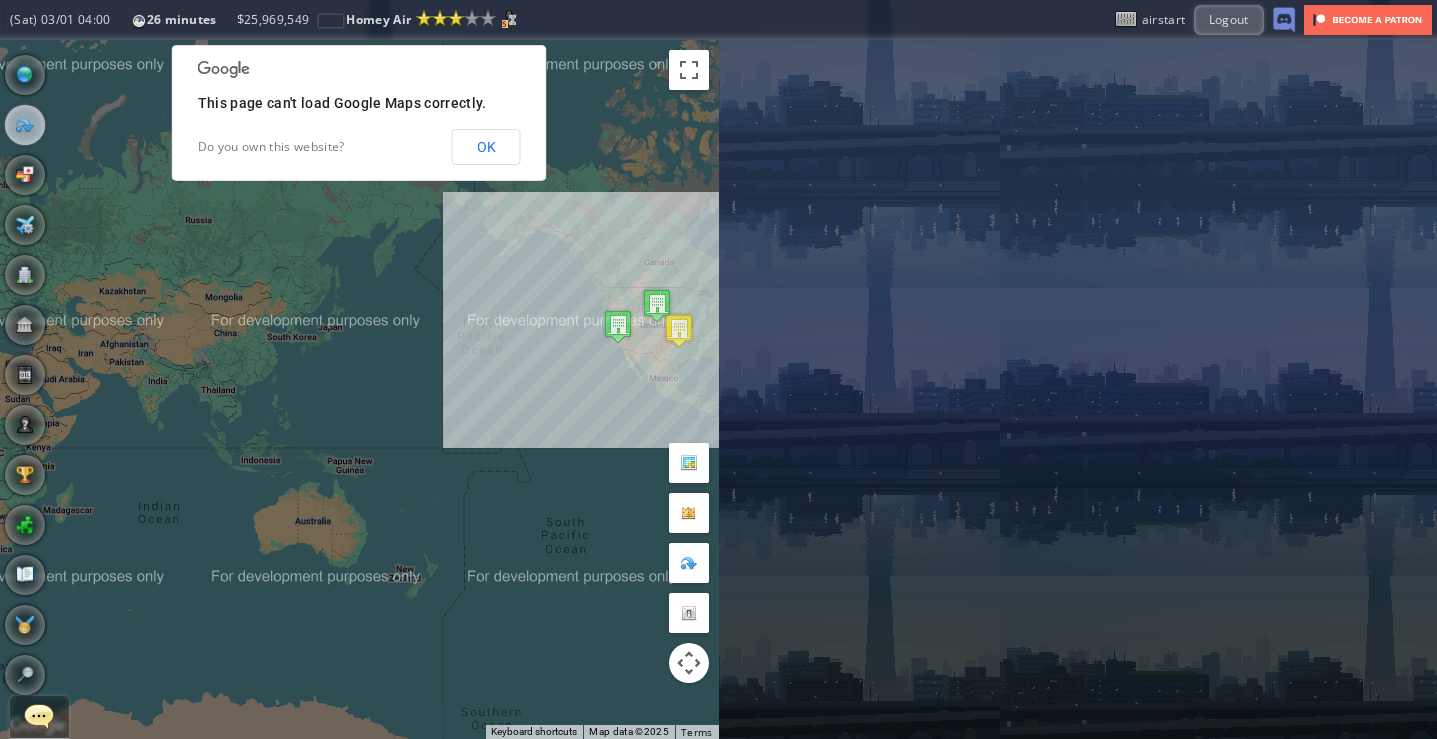 click at bounding box center [25, 125] 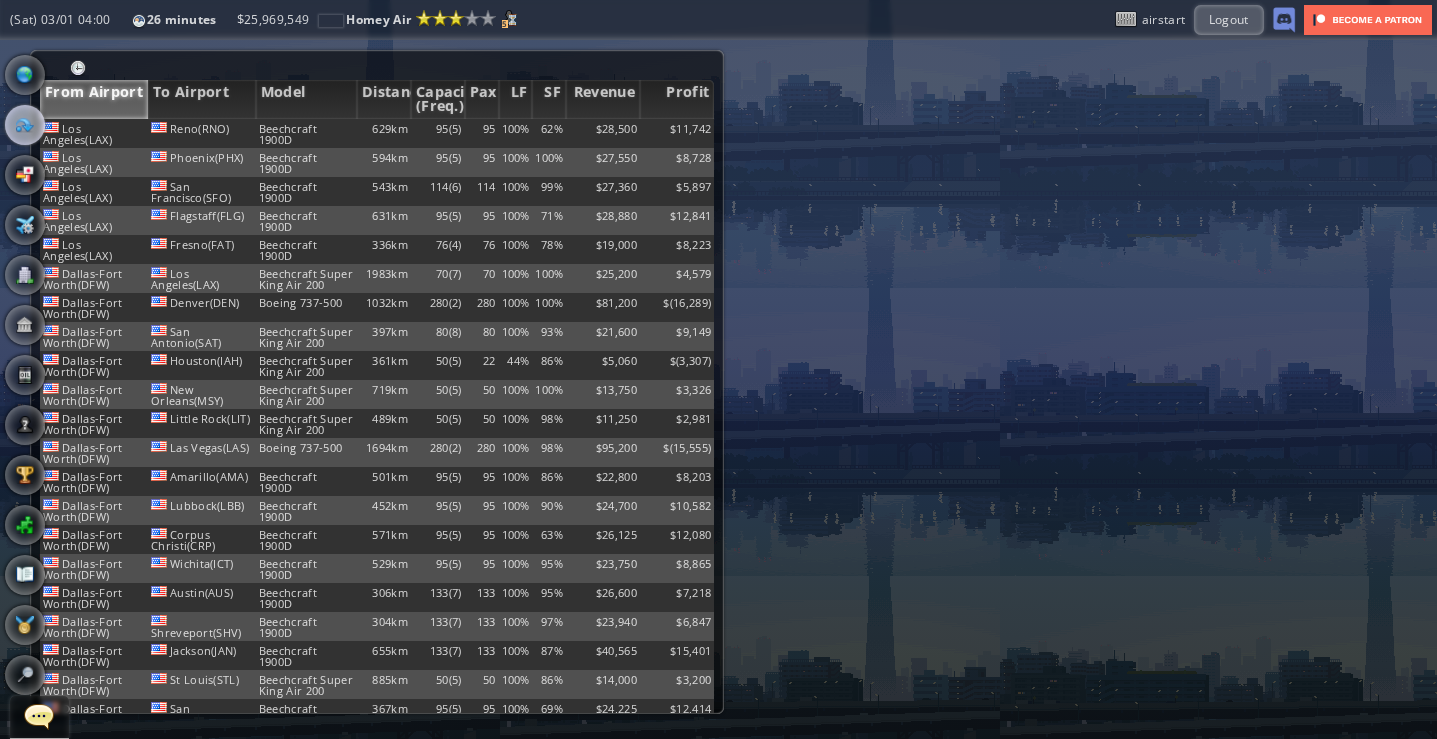click on "airstart
Logout" at bounding box center [1205, 19] 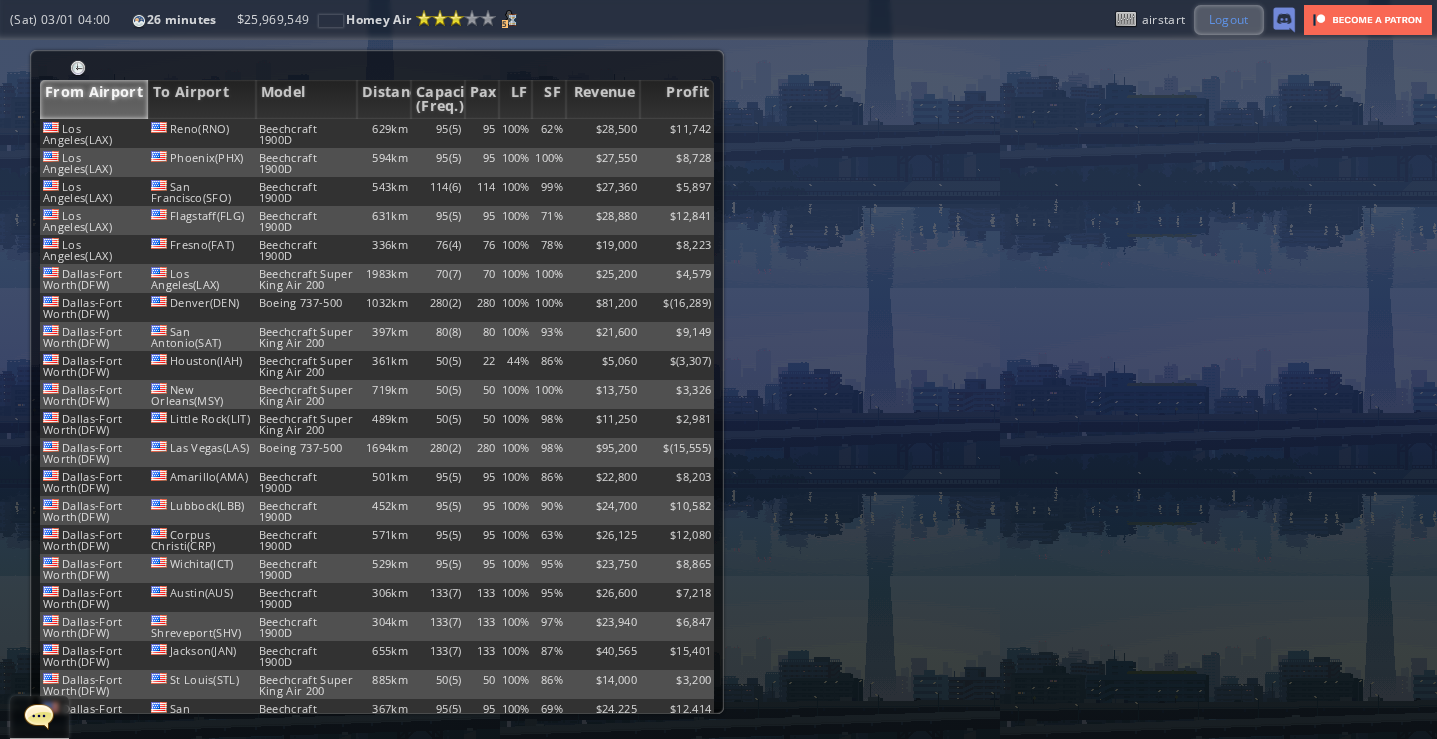 click on "Logout" at bounding box center [1229, 19] 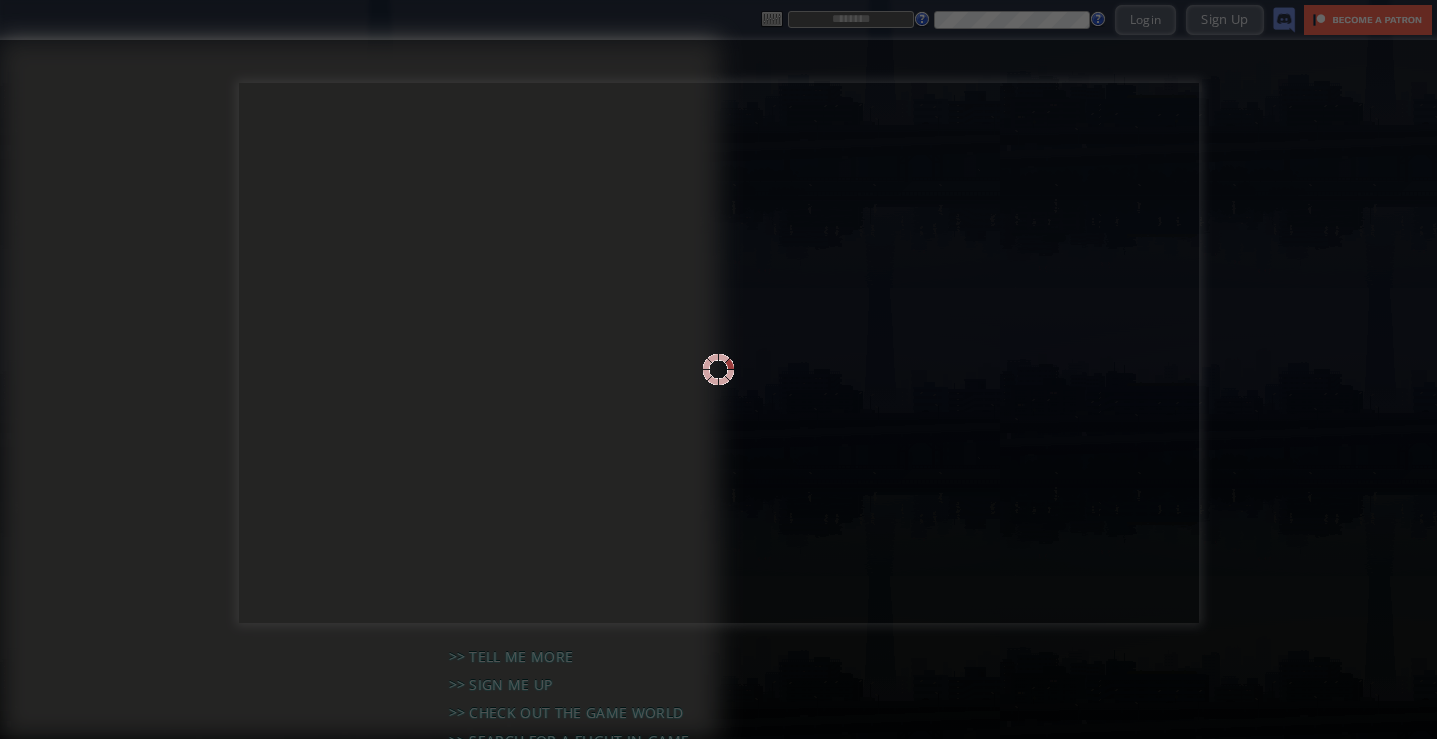scroll, scrollTop: 0, scrollLeft: 0, axis: both 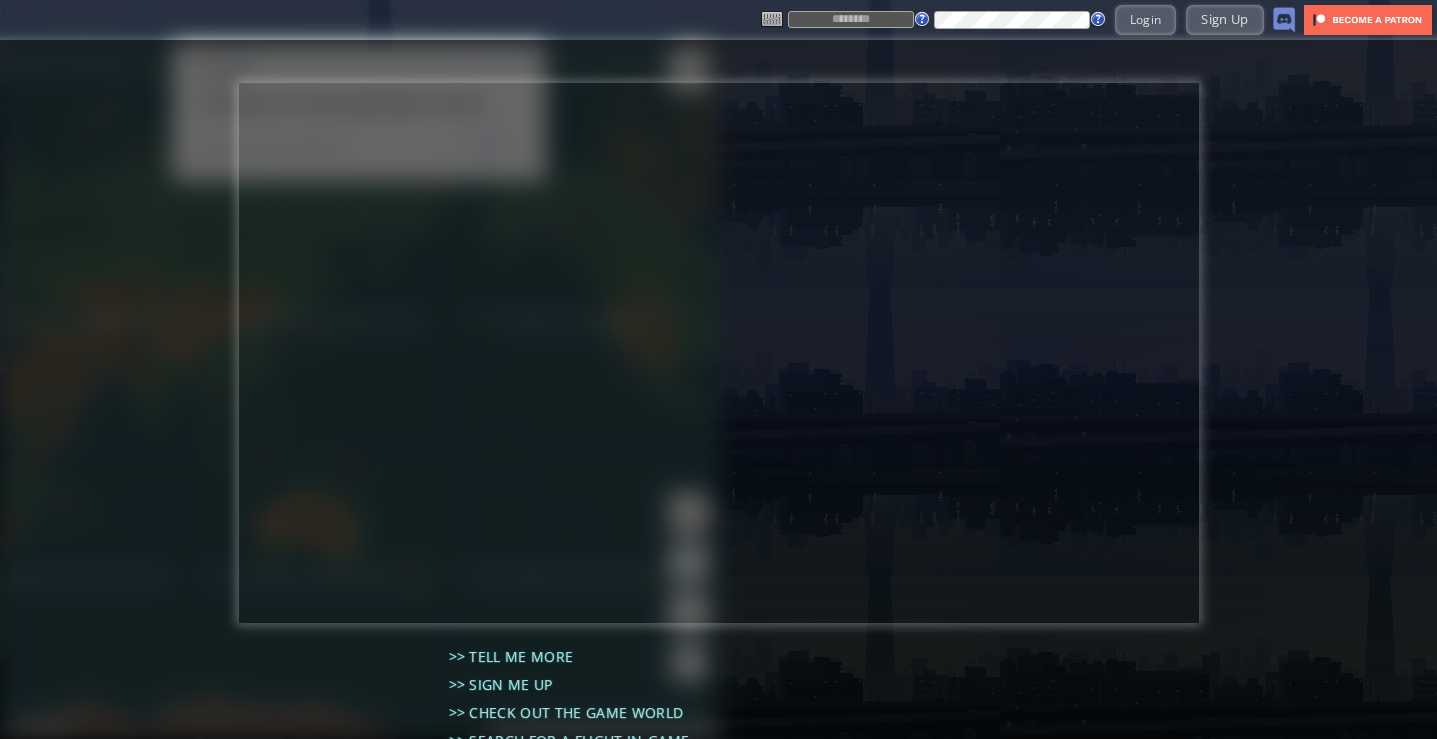 click at bounding box center [851, 19] 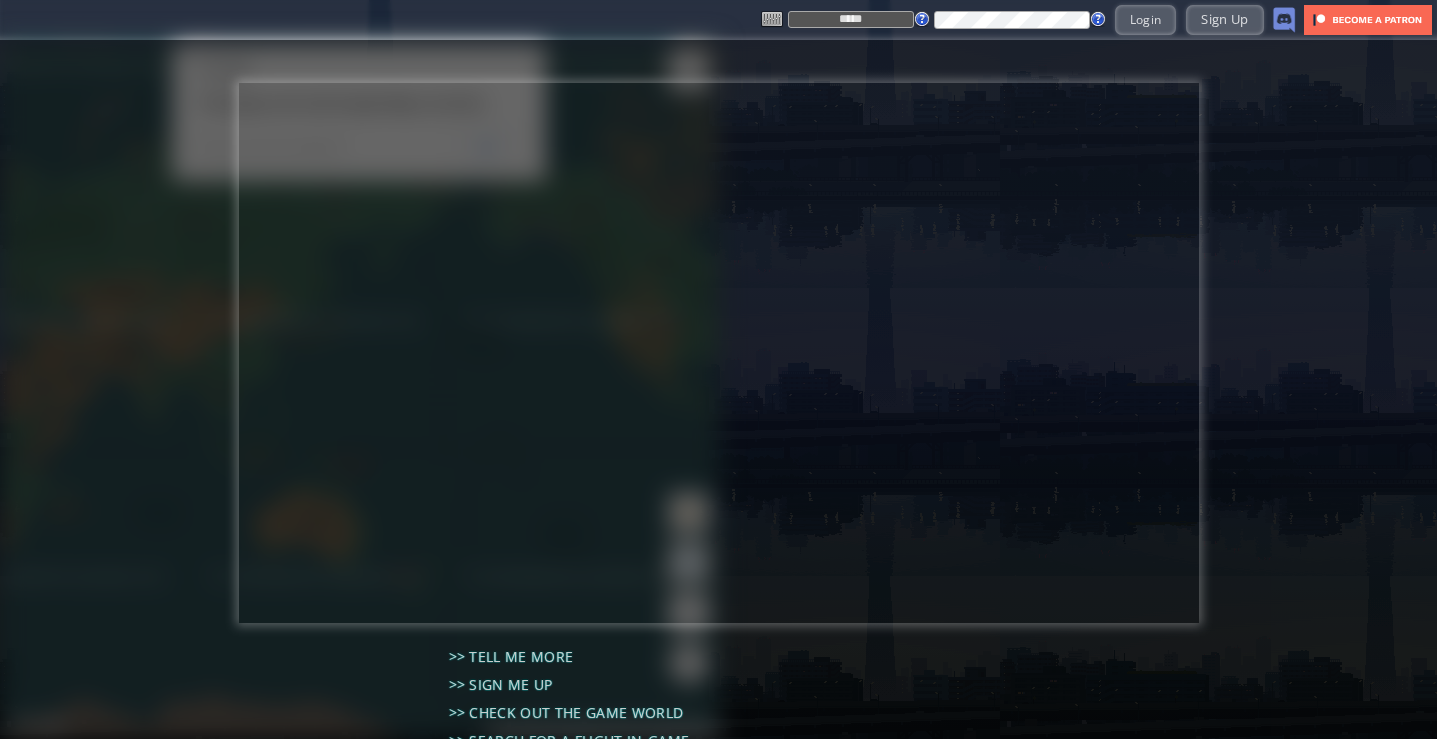 type on "*****" 